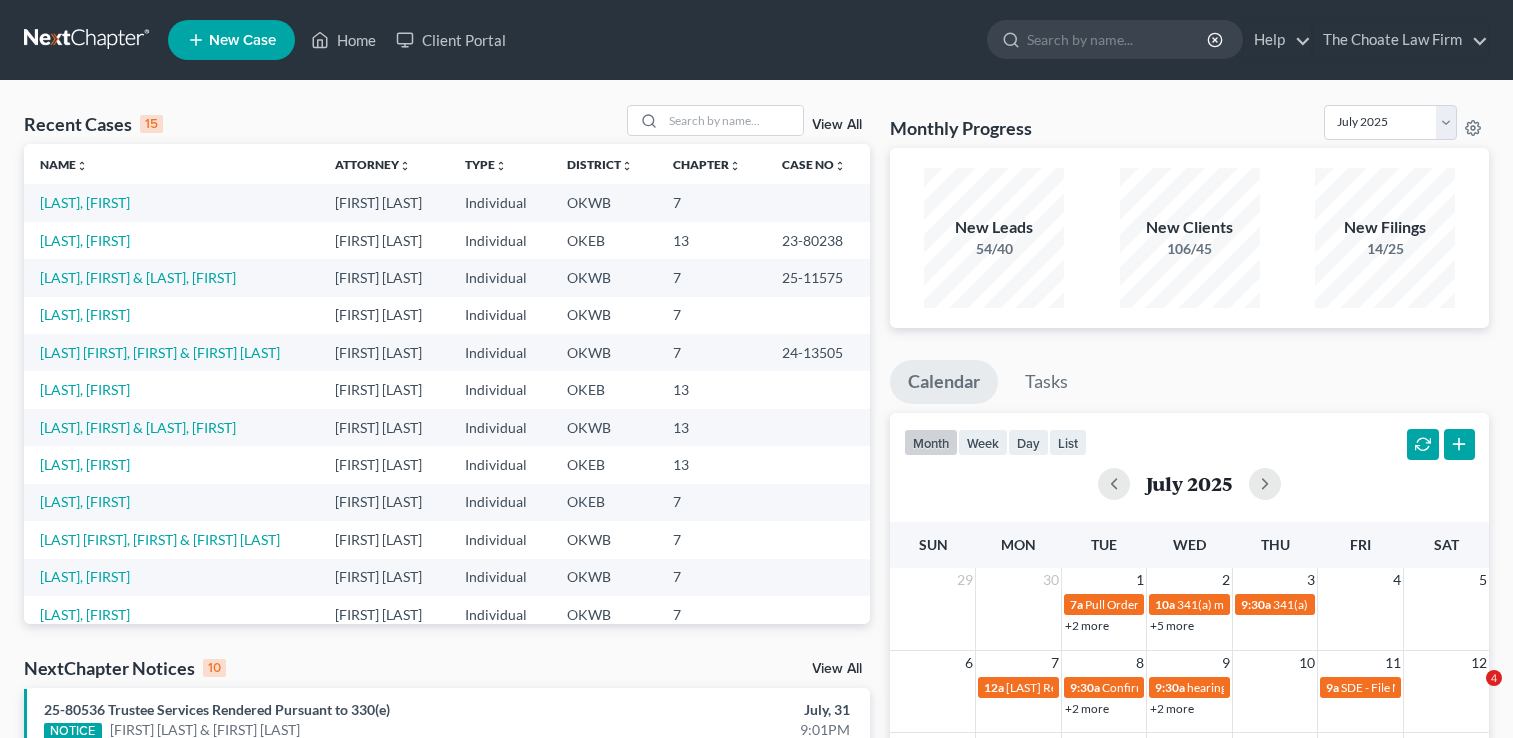 scroll, scrollTop: 0, scrollLeft: 0, axis: both 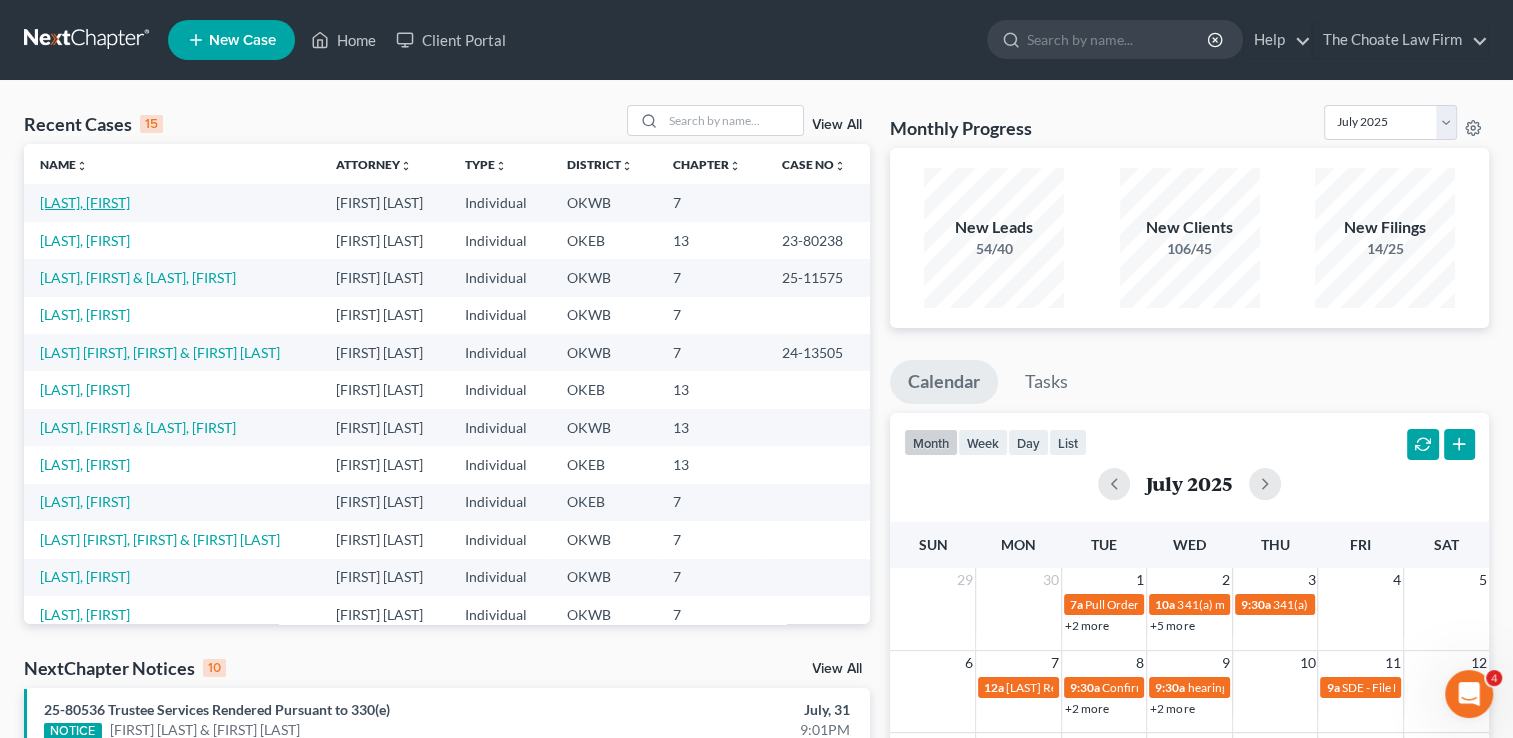 click on "[LAST], [FIRST]" at bounding box center [85, 202] 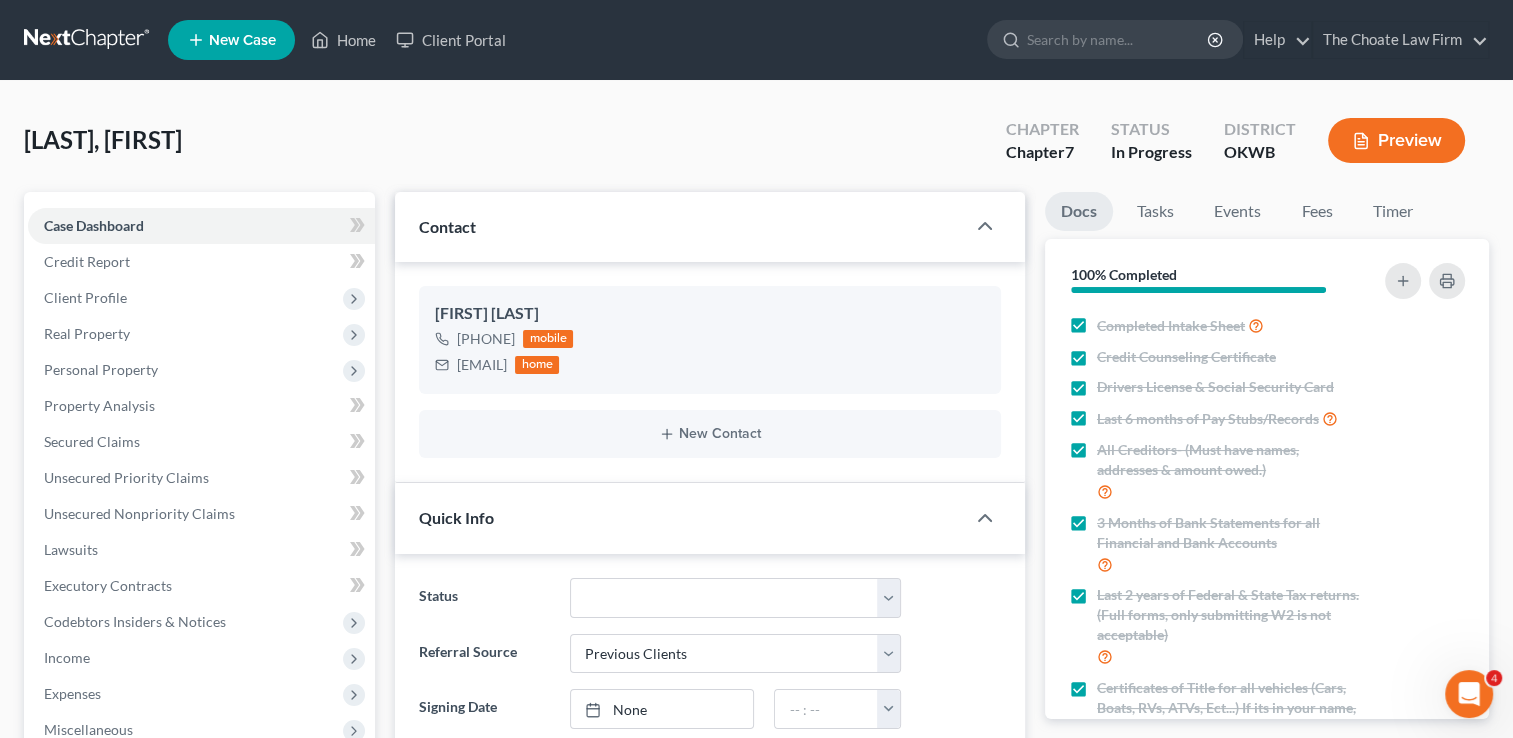 scroll, scrollTop: 1093, scrollLeft: 0, axis: vertical 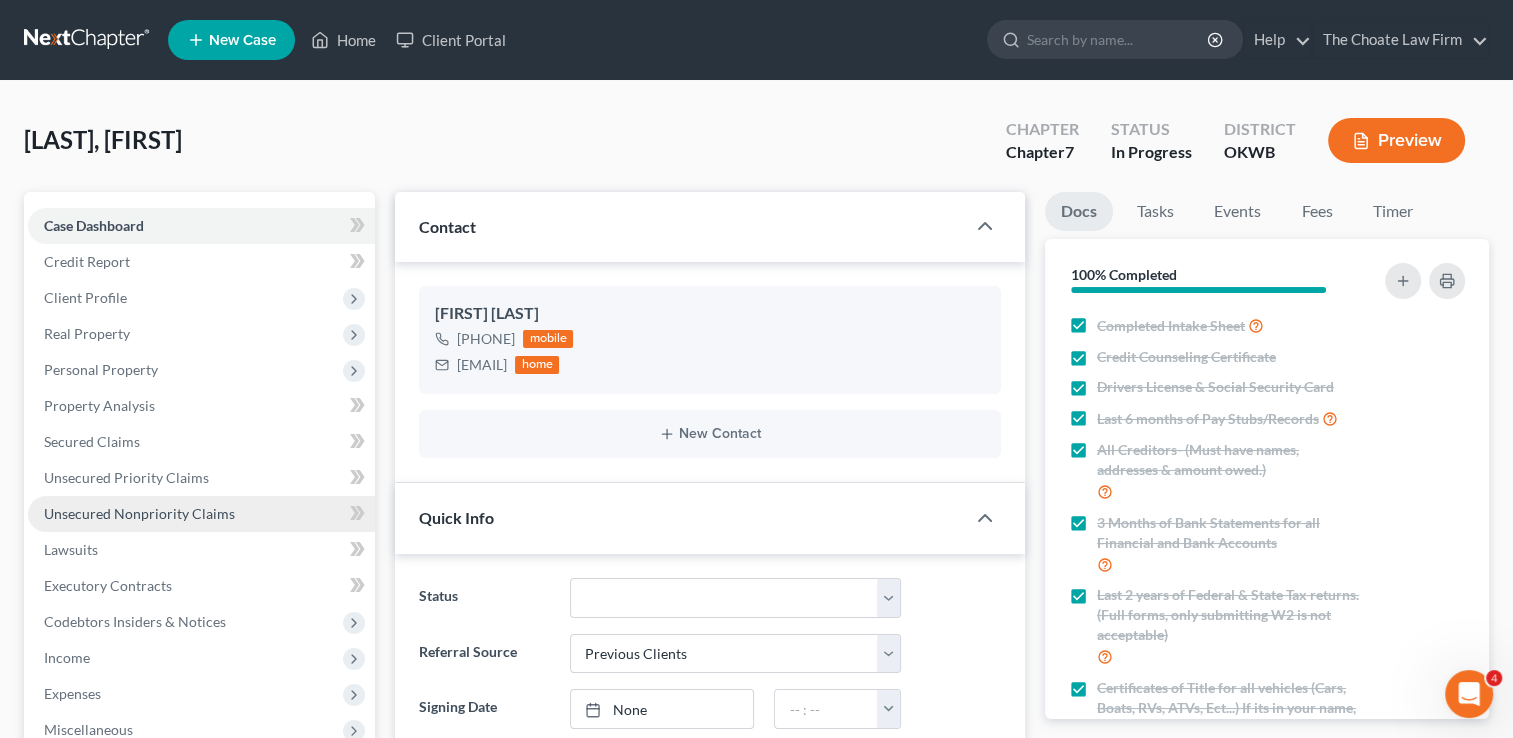click on "Unsecured Nonpriority Claims" at bounding box center (139, 513) 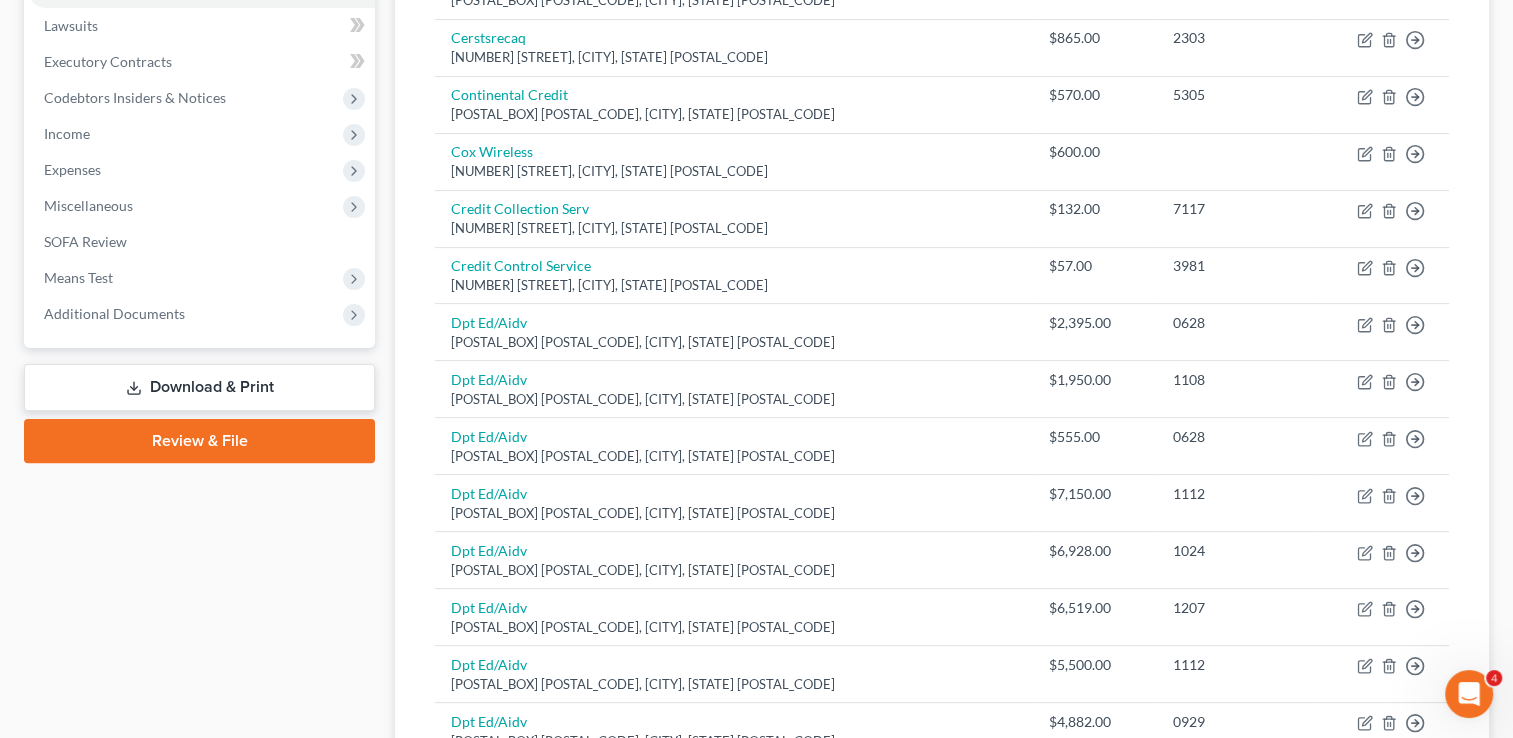 scroll, scrollTop: 364, scrollLeft: 0, axis: vertical 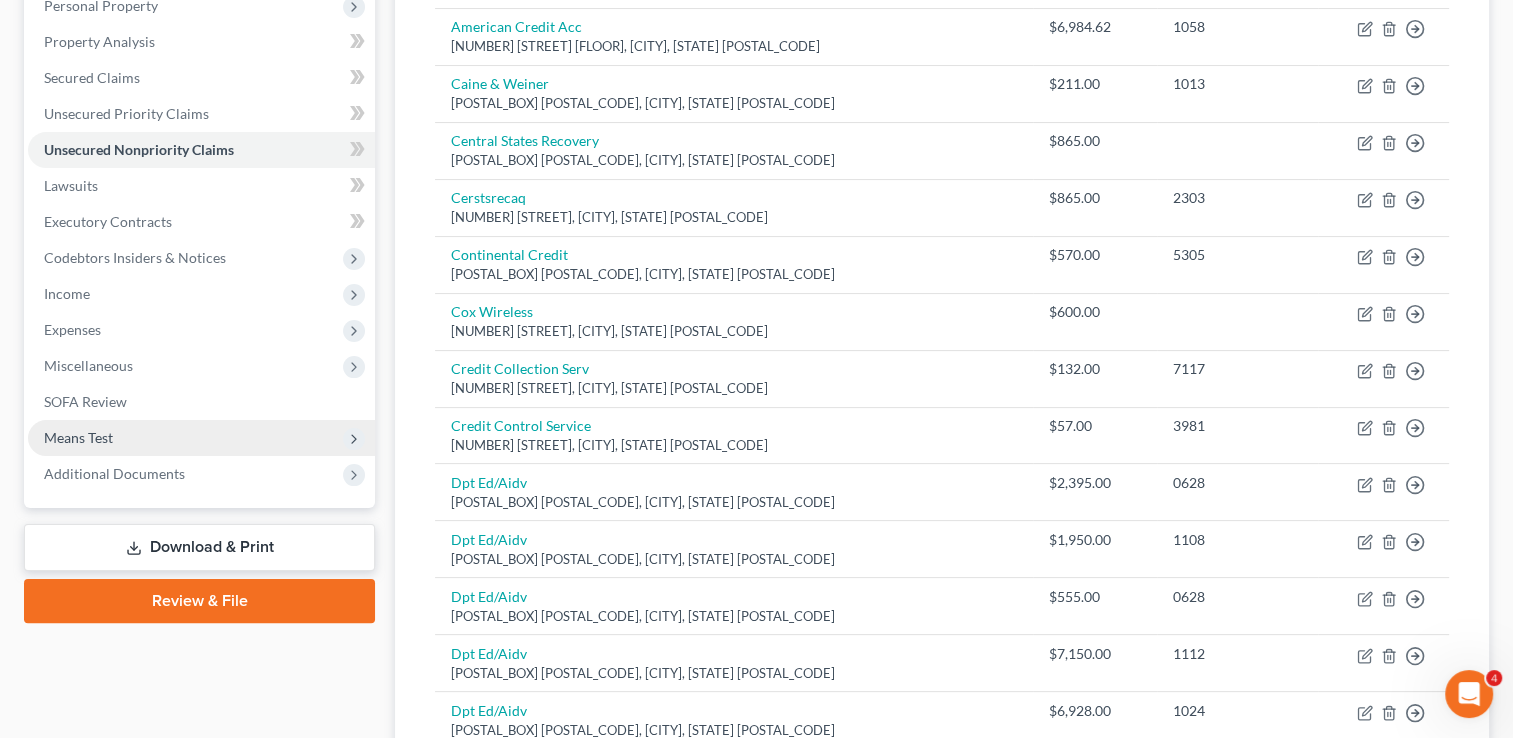 click on "Means Test" at bounding box center (78, 437) 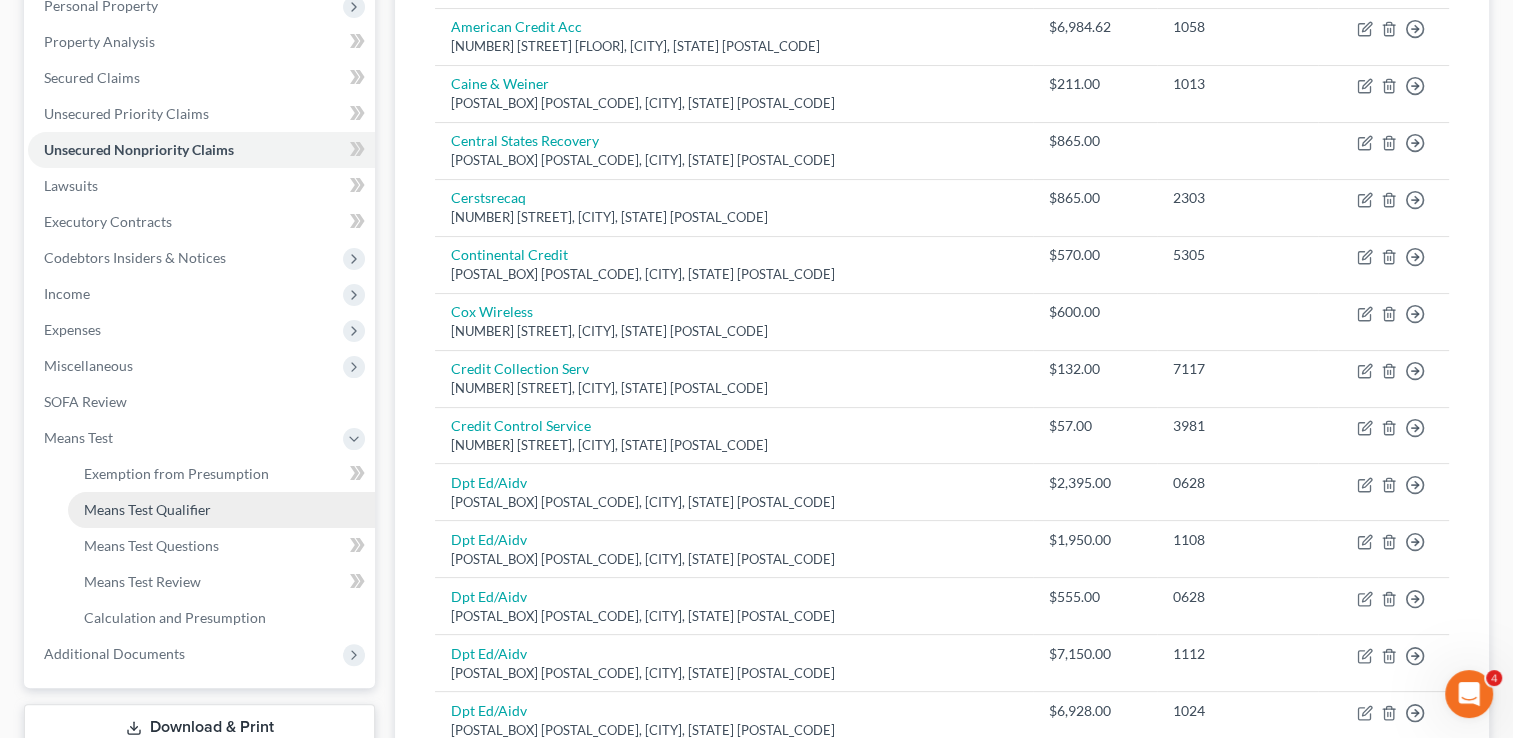 click on "Means Test Qualifier" at bounding box center (147, 509) 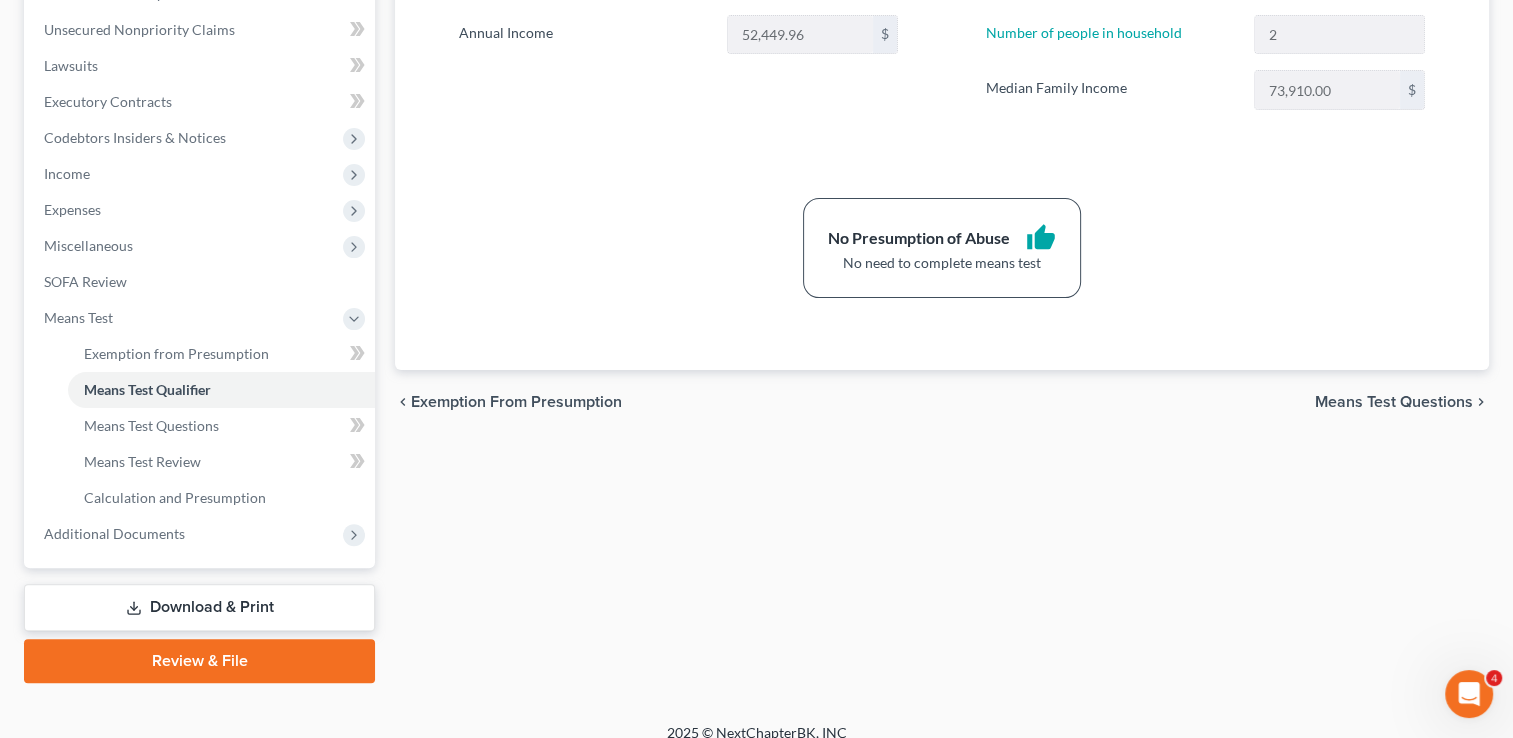 scroll, scrollTop: 500, scrollLeft: 0, axis: vertical 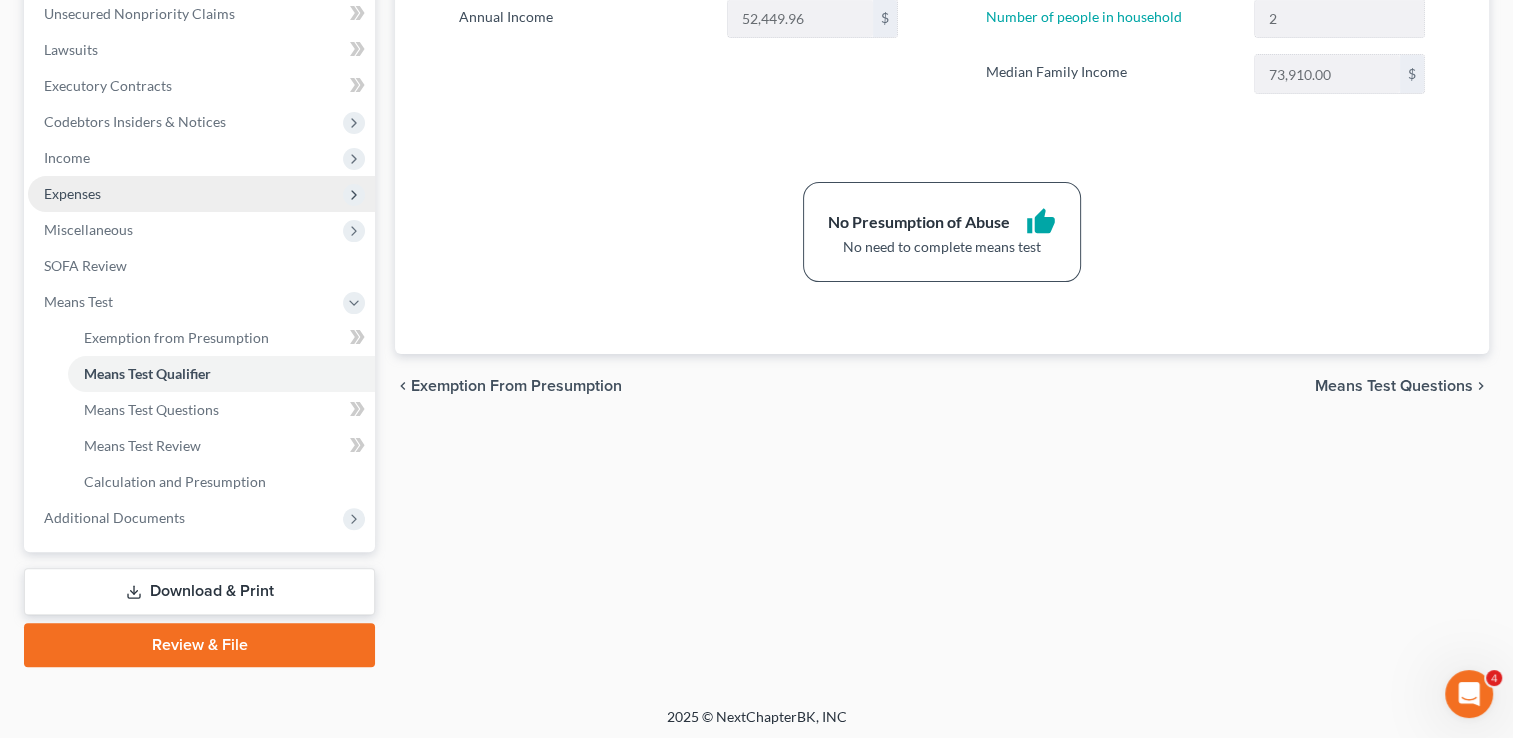 click on "Expenses" at bounding box center [72, 193] 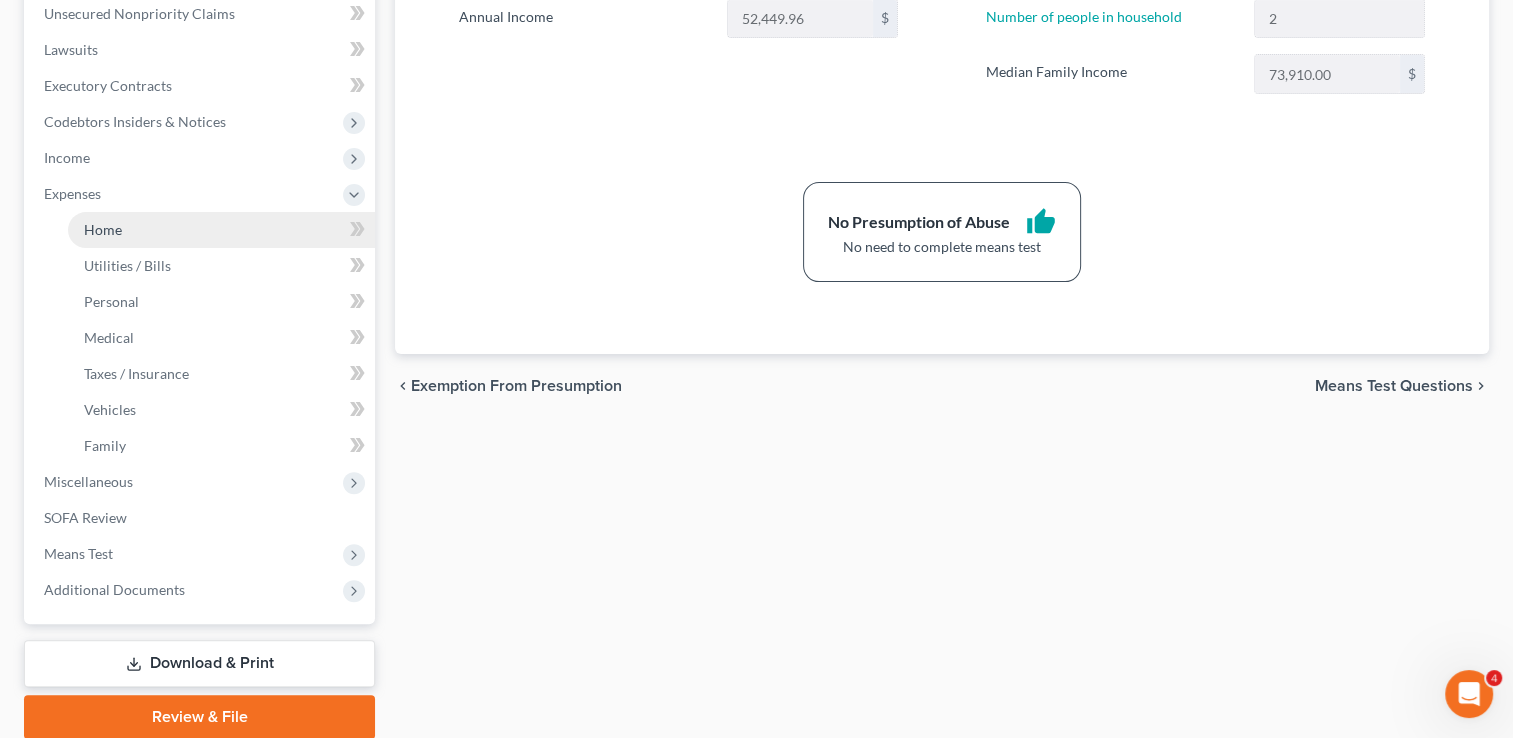 click on "Home" at bounding box center [221, 230] 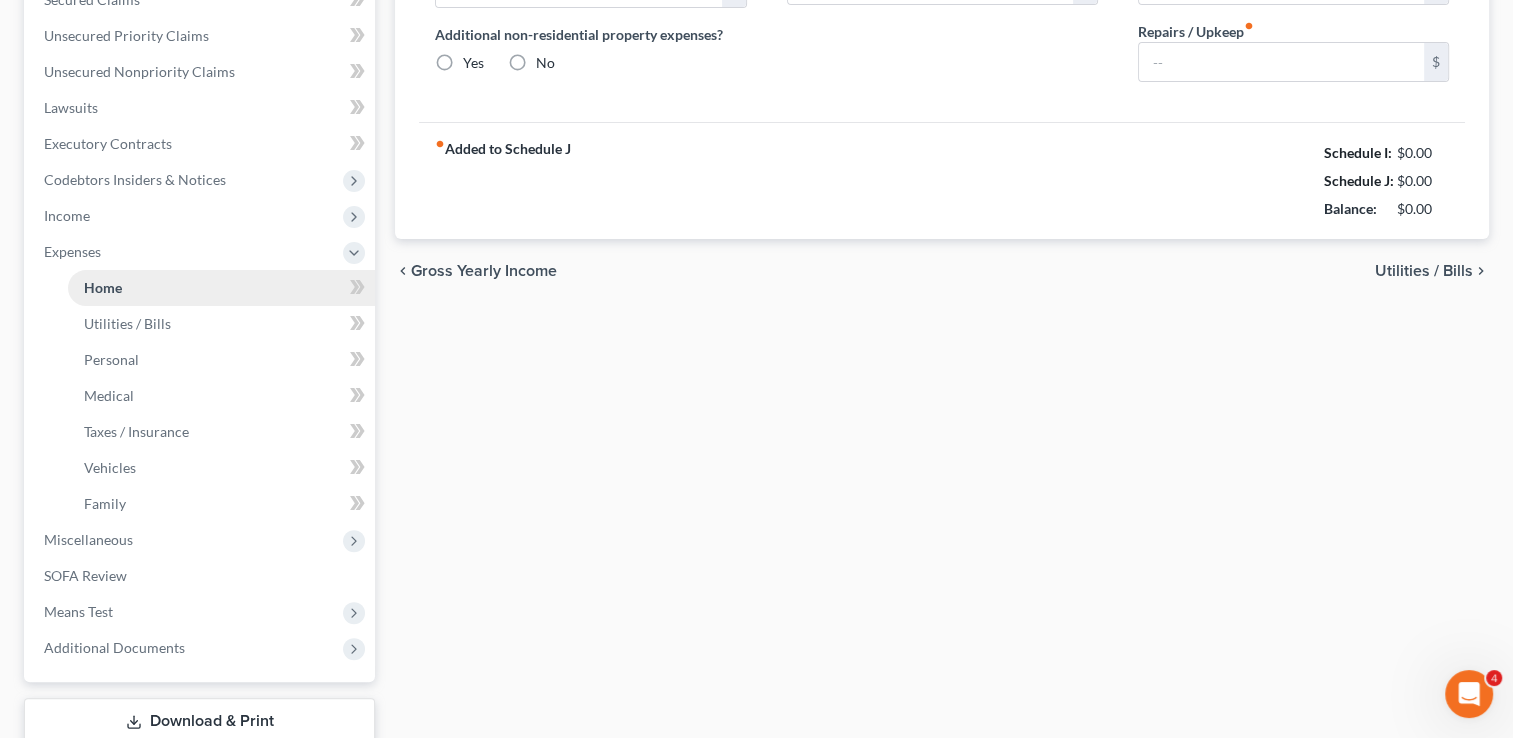 type on "1,200.00" 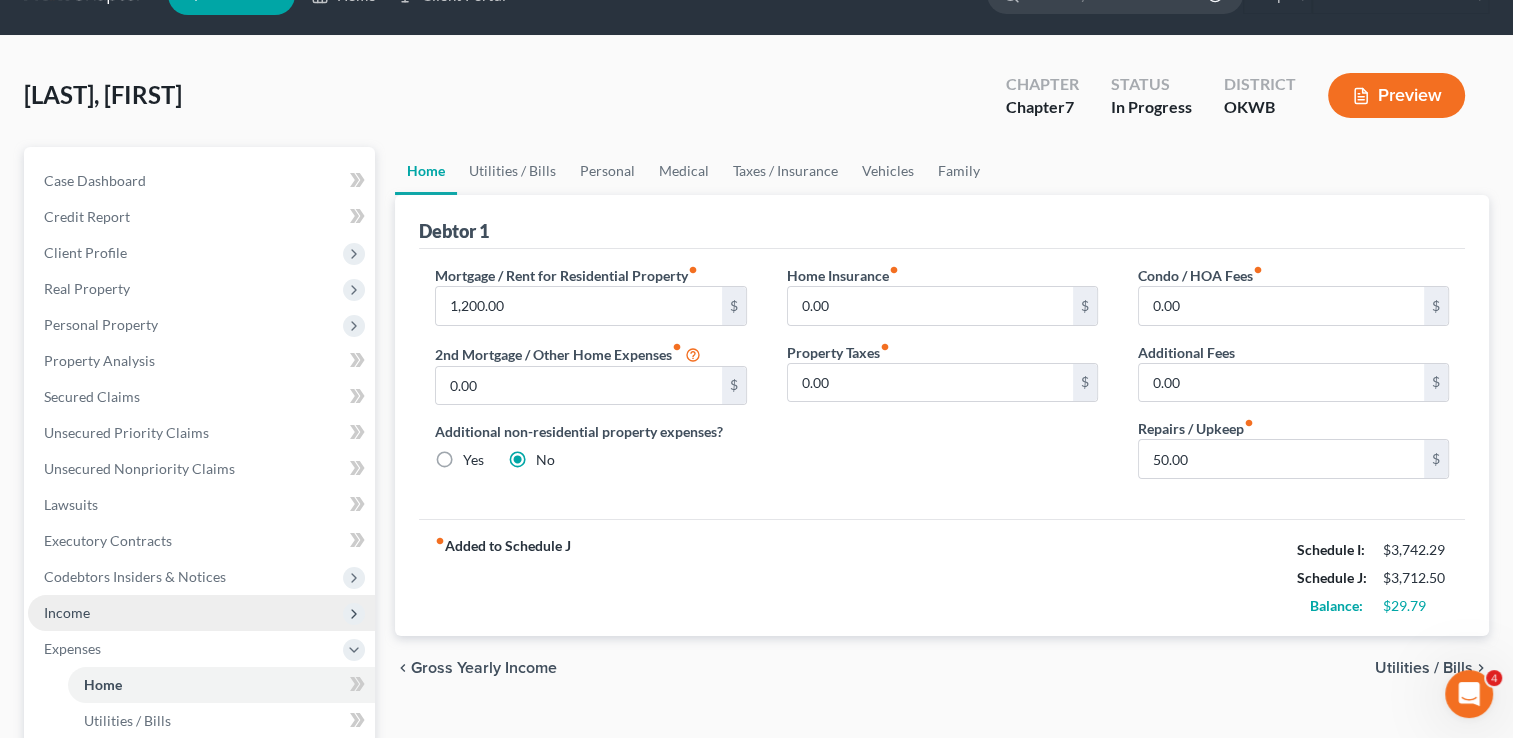 scroll, scrollTop: 300, scrollLeft: 0, axis: vertical 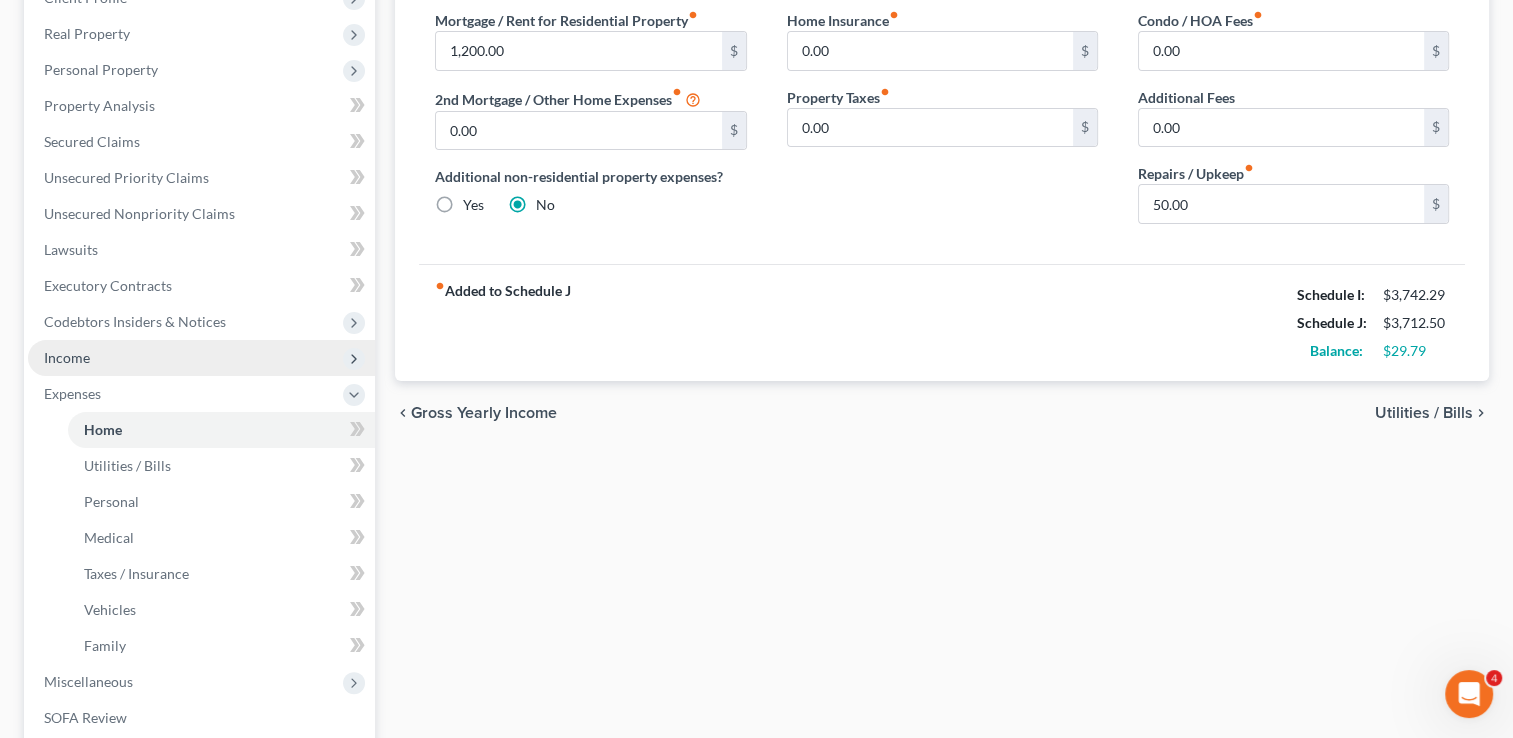 click on "Income" at bounding box center (201, 358) 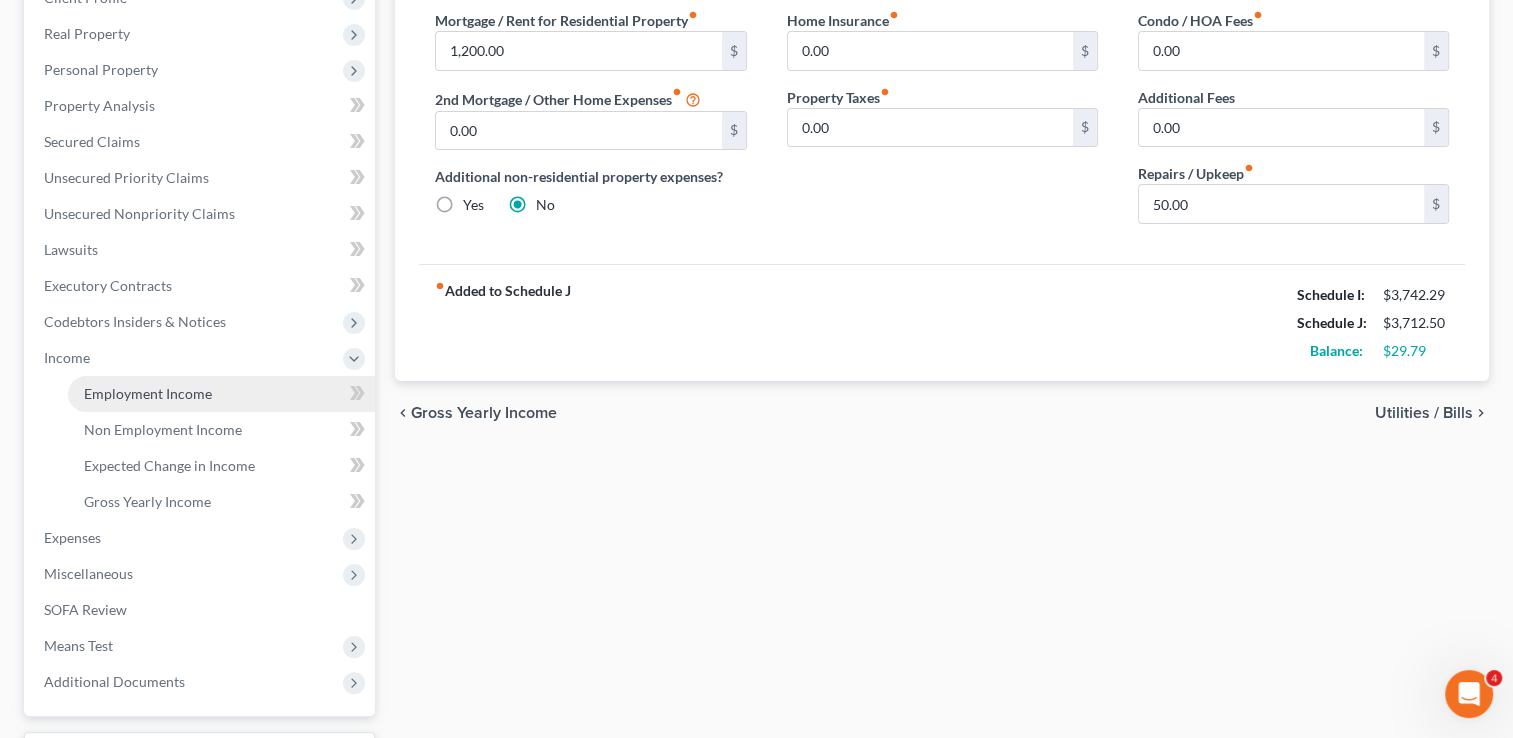 click on "Employment Income" at bounding box center (148, 393) 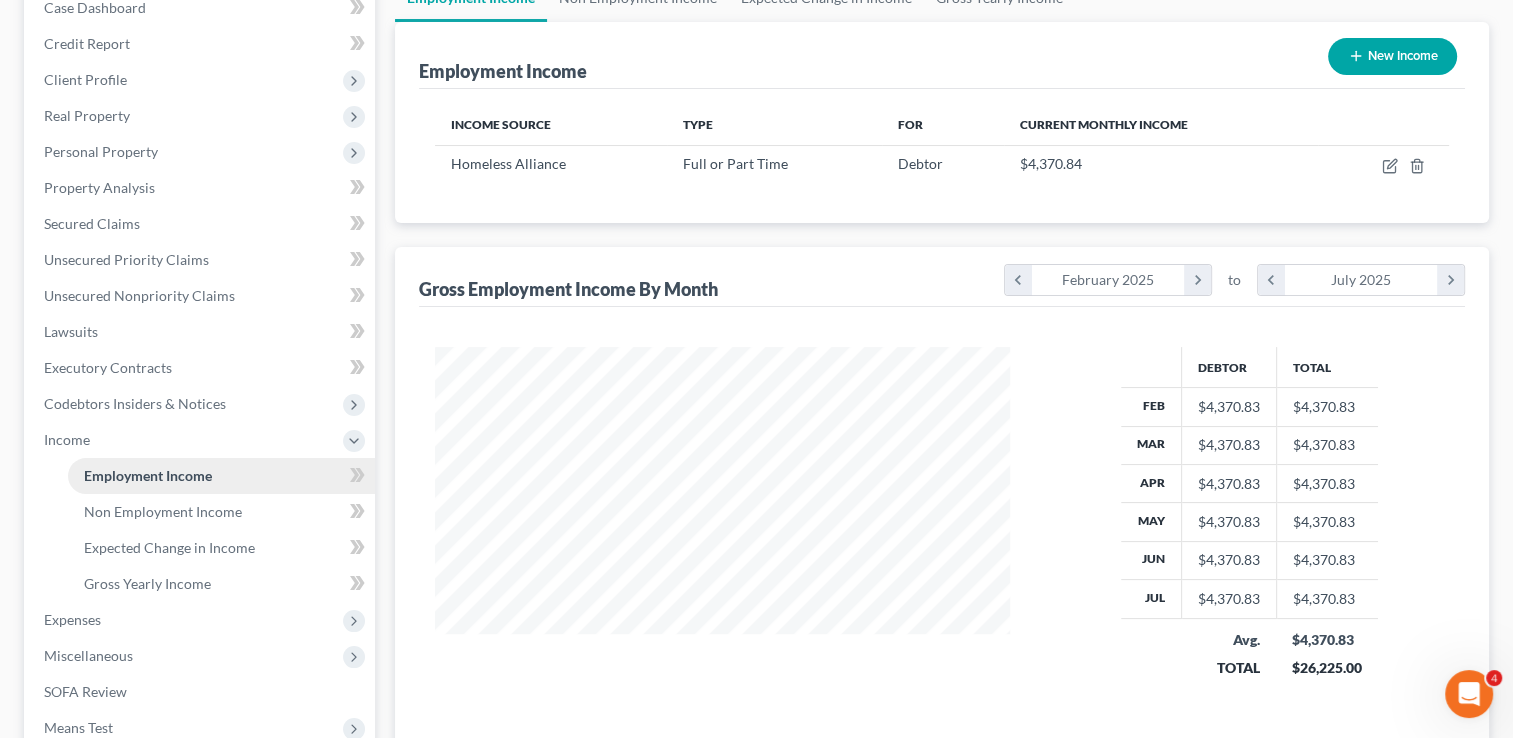 scroll, scrollTop: 0, scrollLeft: 0, axis: both 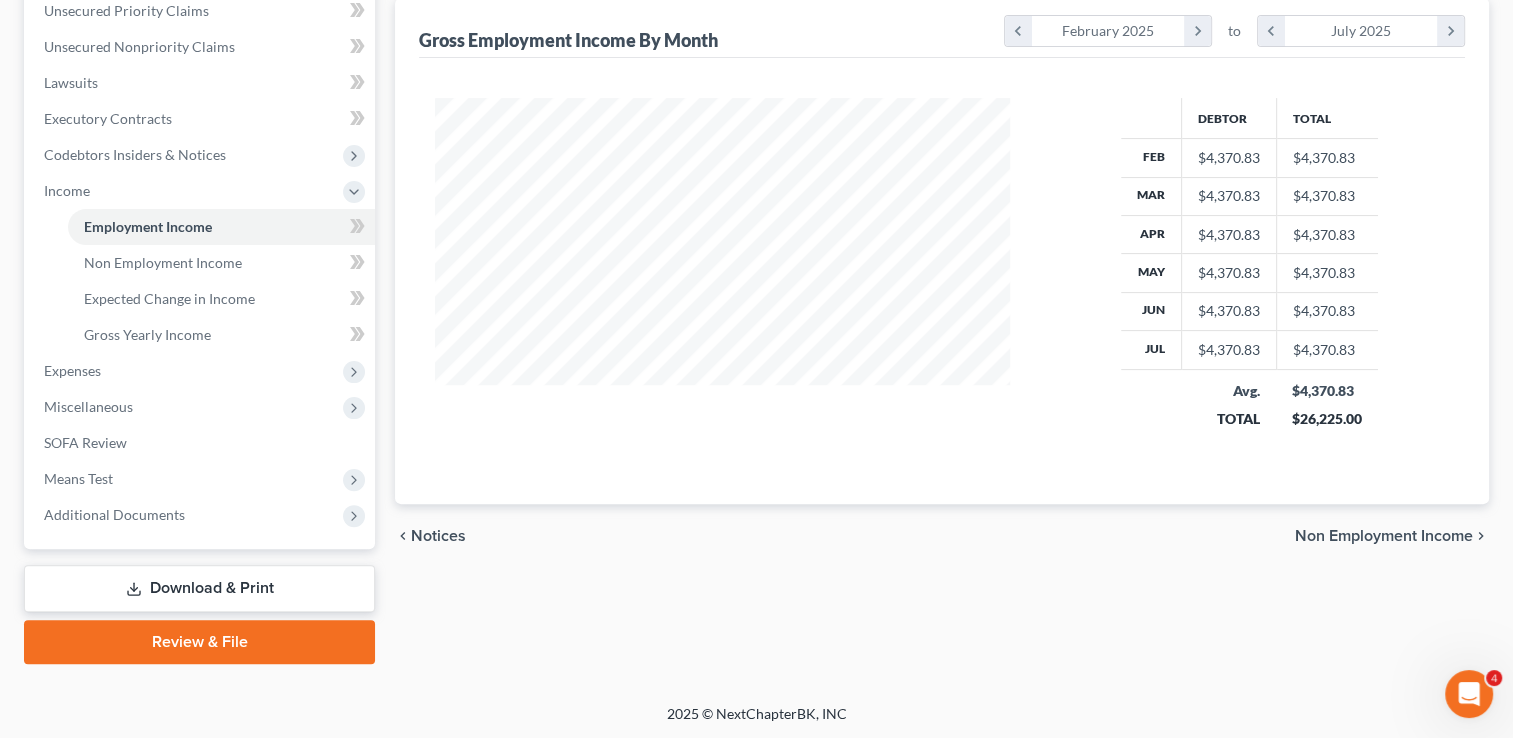 click on "Review & File" at bounding box center [199, 642] 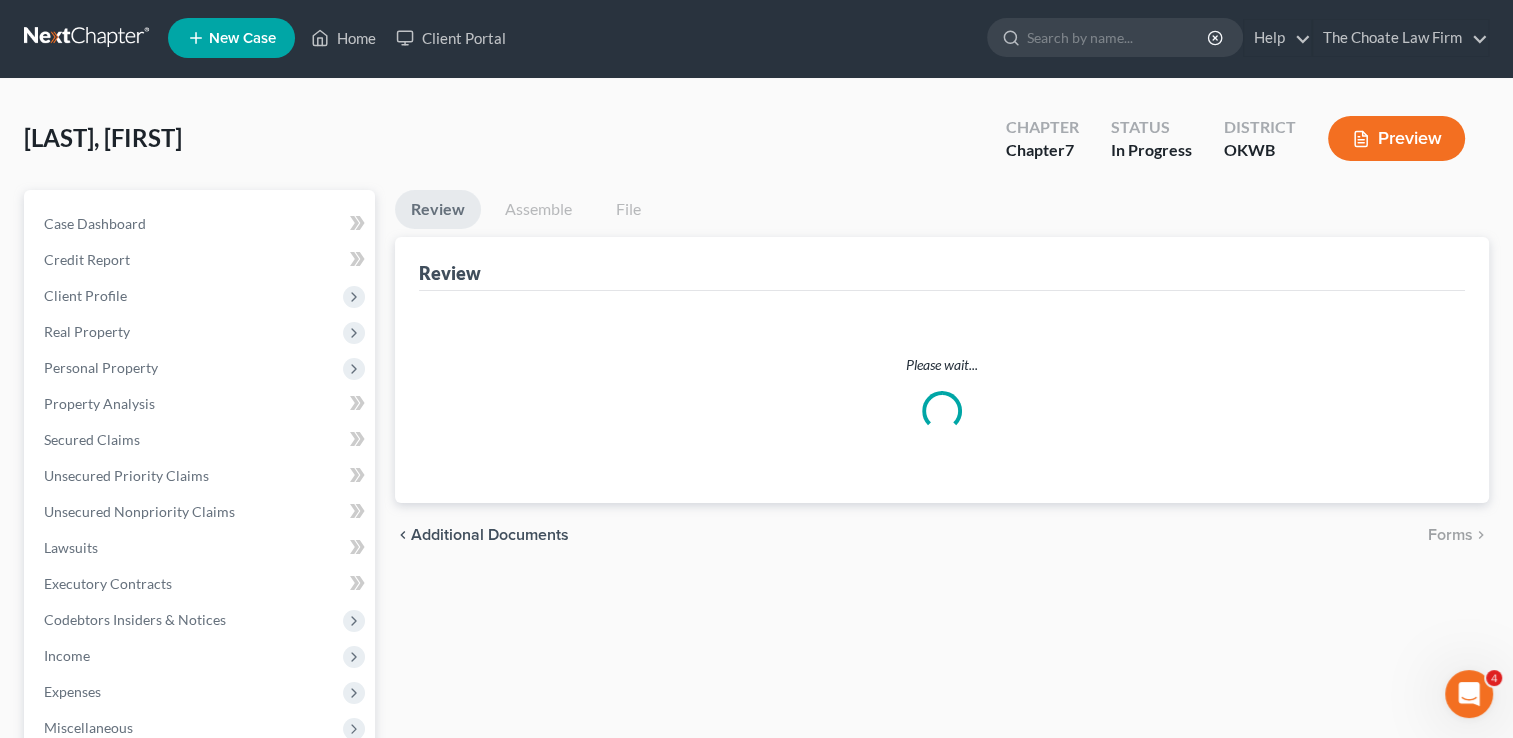 scroll, scrollTop: 0, scrollLeft: 0, axis: both 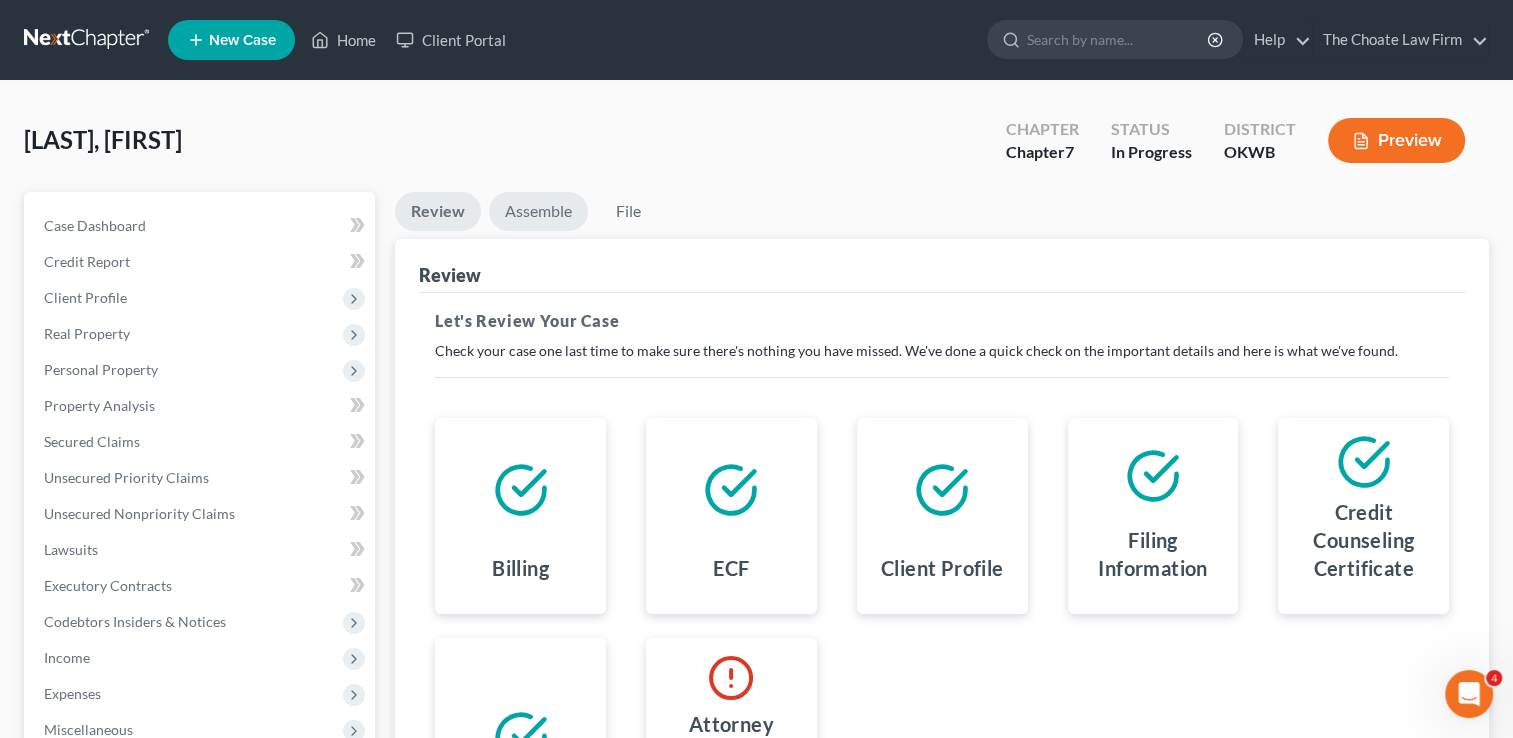 click on "Assemble" at bounding box center [538, 211] 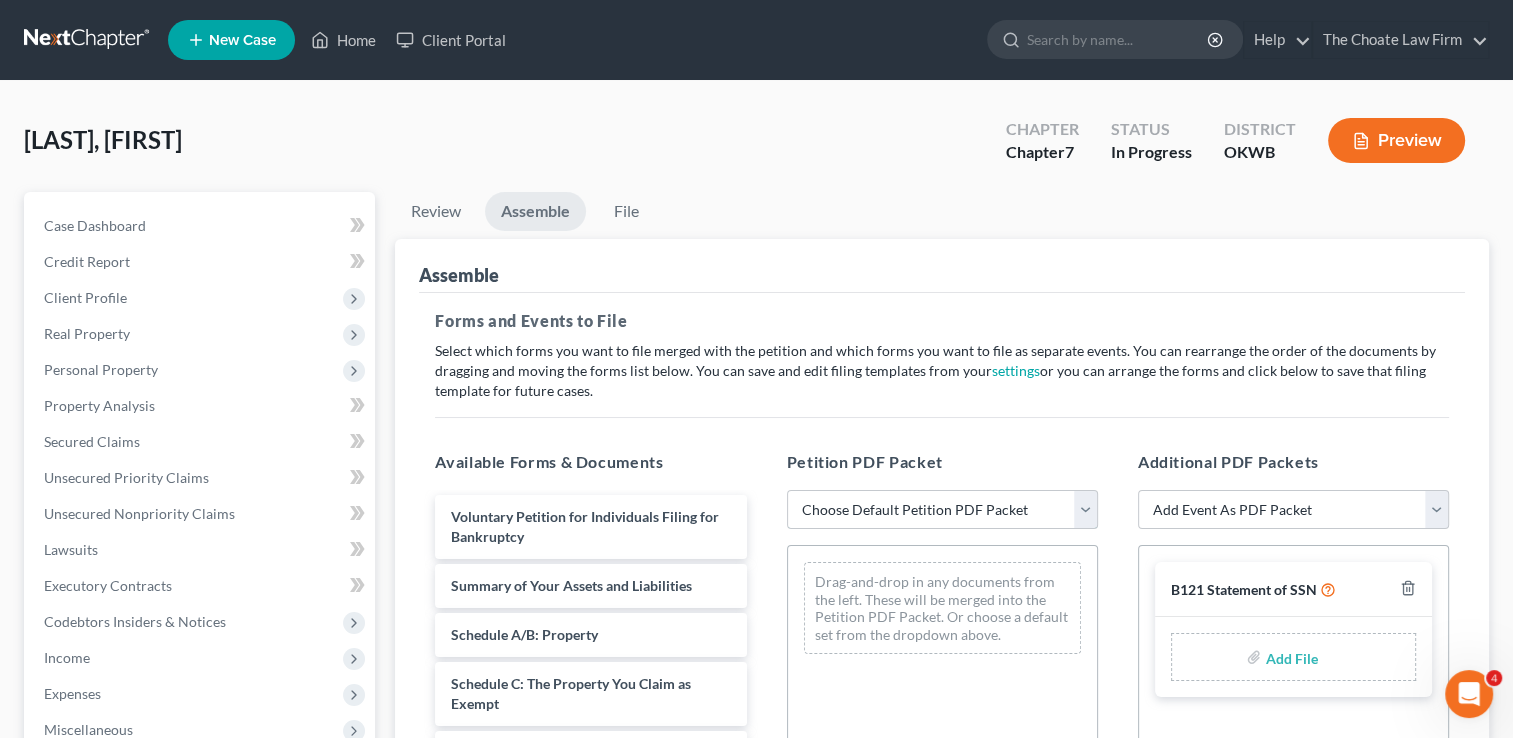 click on "Choose Default Petition PDF Packet Complete Bankruptcy Petition (all forms and schedules) Emergency Filing (Voluntary Petition and Creditor List Only)" at bounding box center (942, 510) 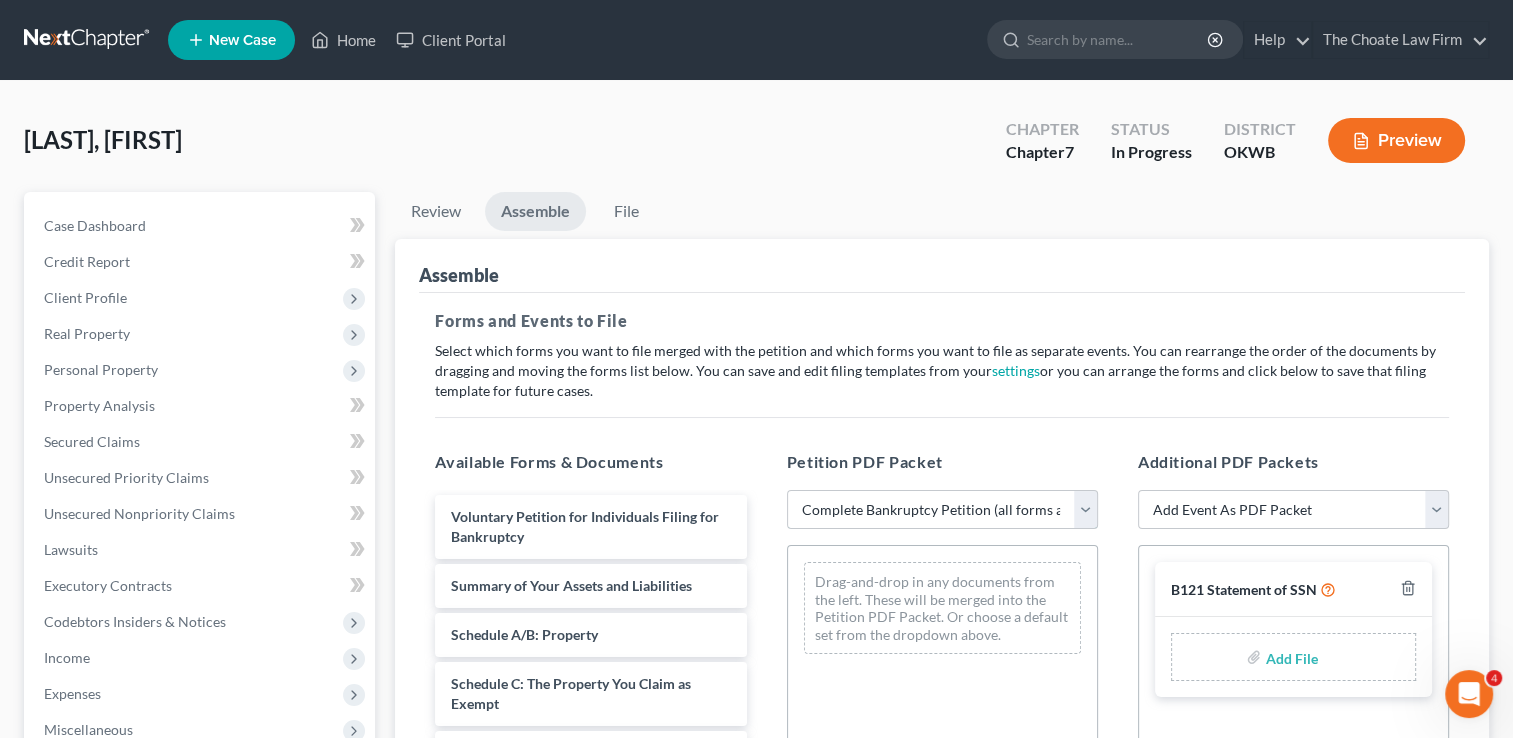 click on "Choose Default Petition PDF Packet Complete Bankruptcy Petition (all forms and schedules) Emergency Filing (Voluntary Petition and Creditor List Only)" at bounding box center [942, 510] 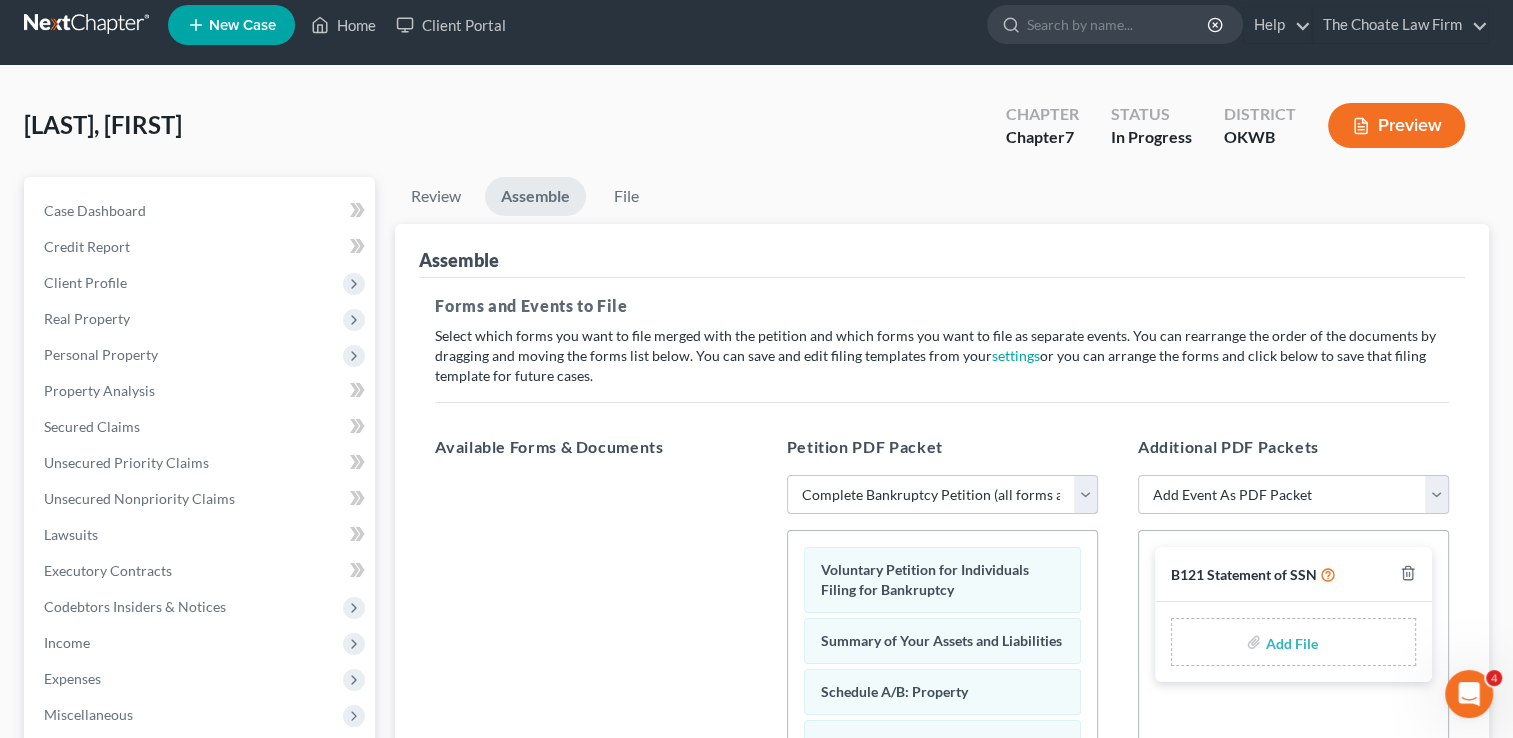 scroll, scrollTop: 0, scrollLeft: 0, axis: both 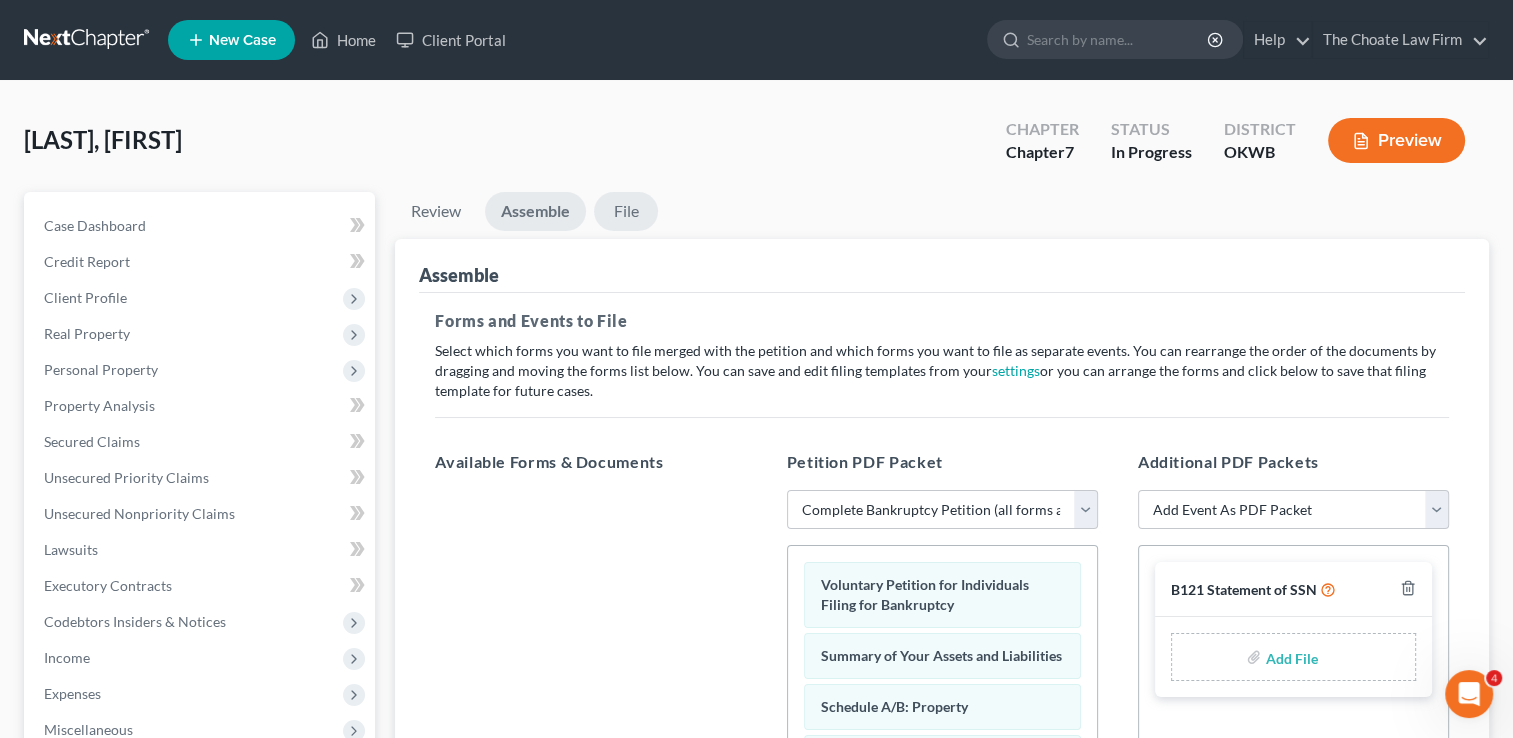 click on "File" at bounding box center (626, 211) 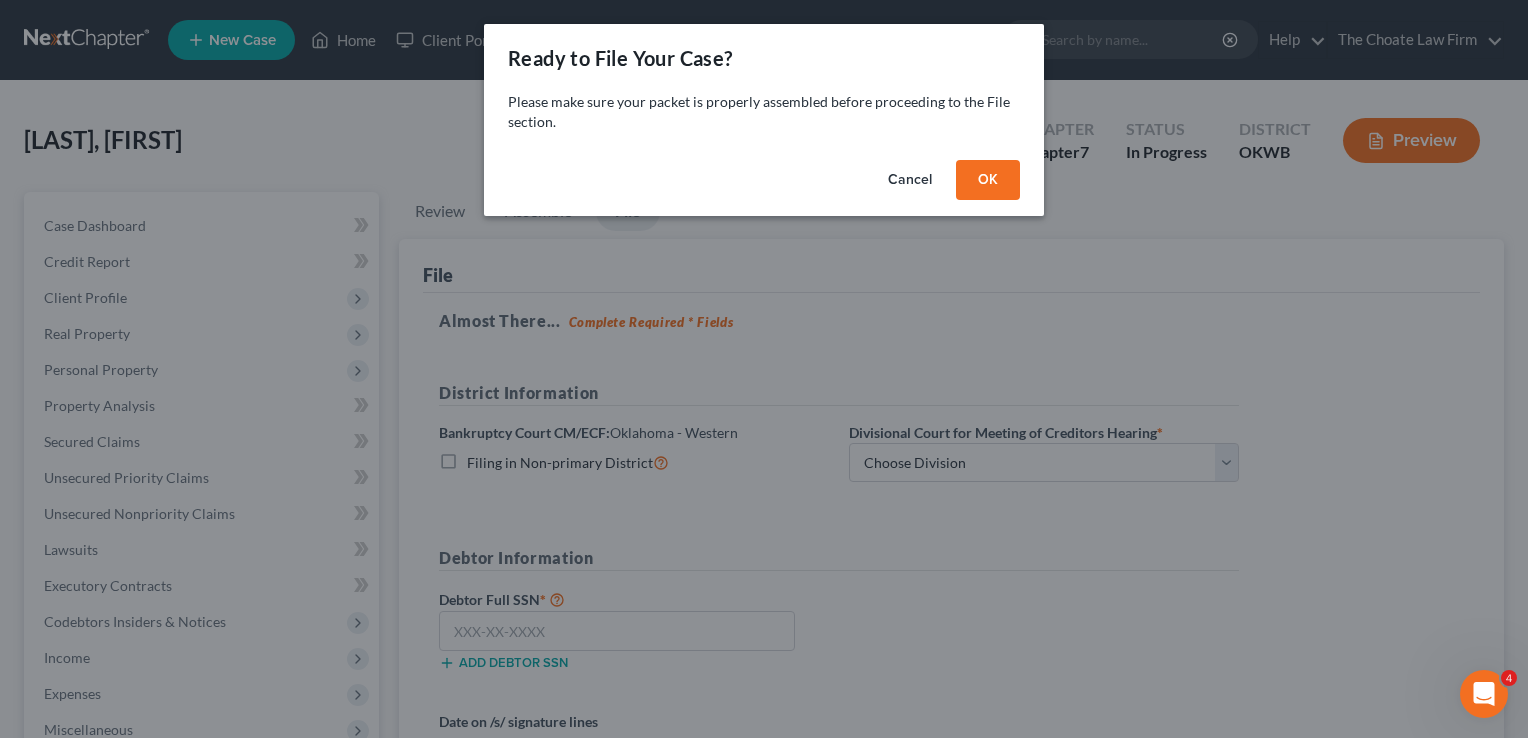 click on "OK" at bounding box center [988, 180] 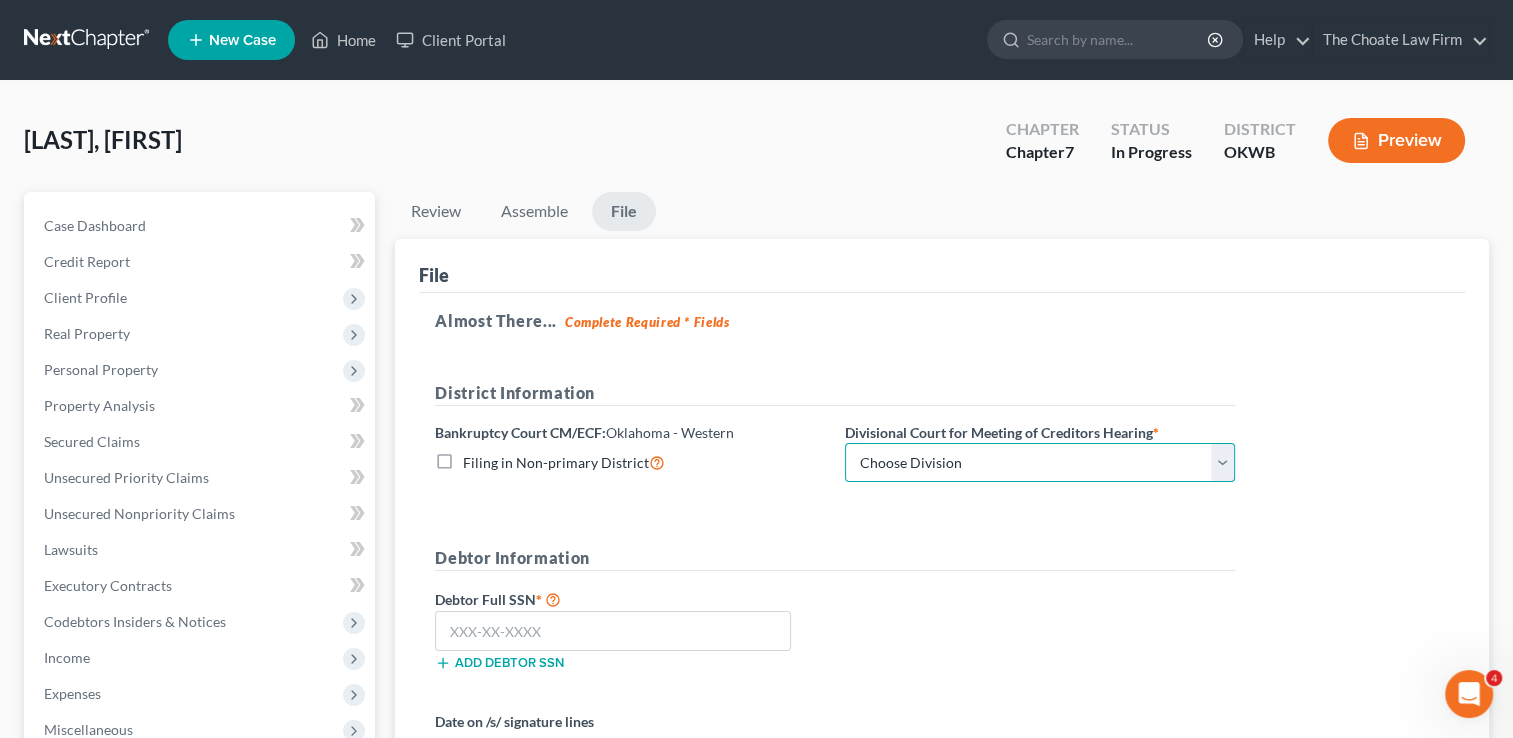 click on "Choose Division [CITY]" at bounding box center [1040, 463] 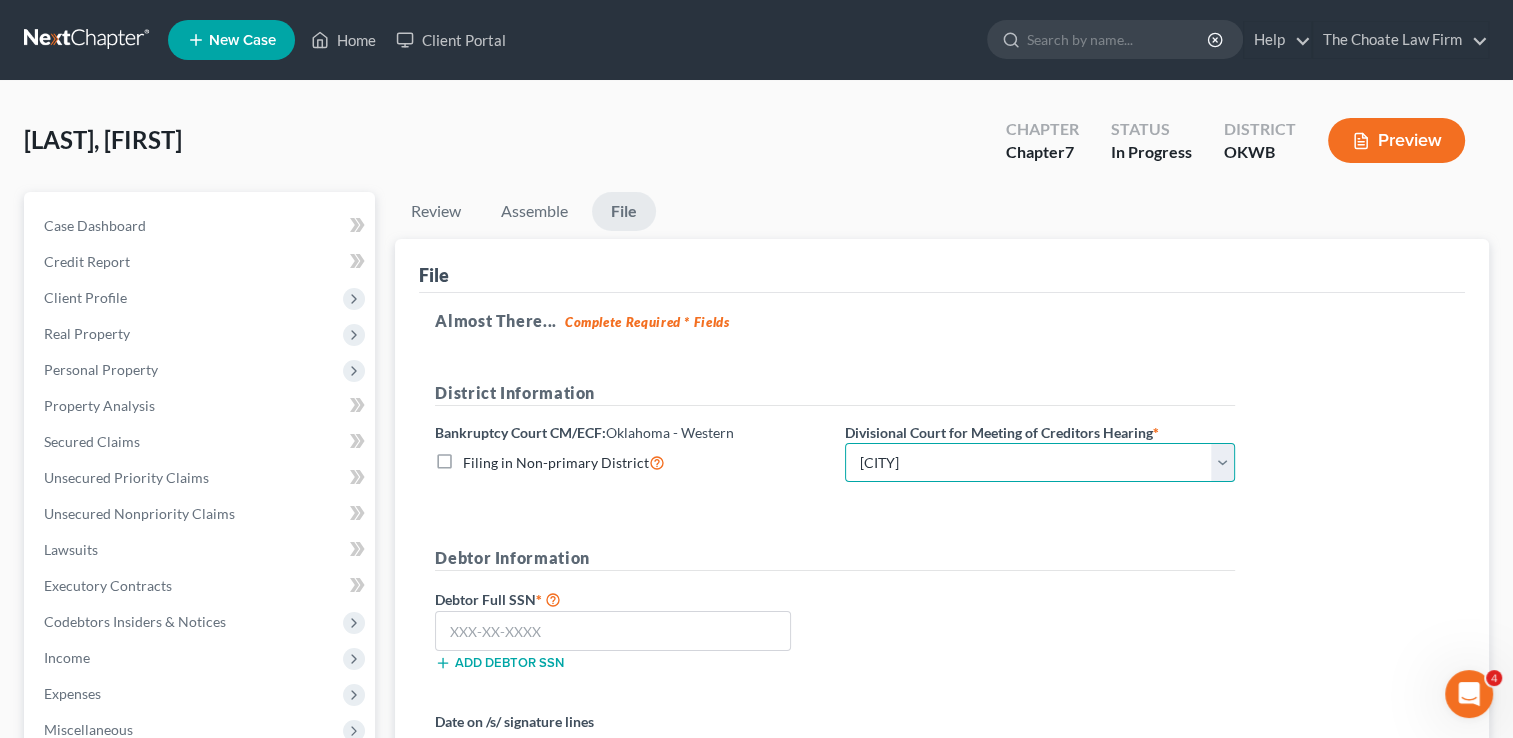 click on "Choose Division [CITY]" at bounding box center [1040, 463] 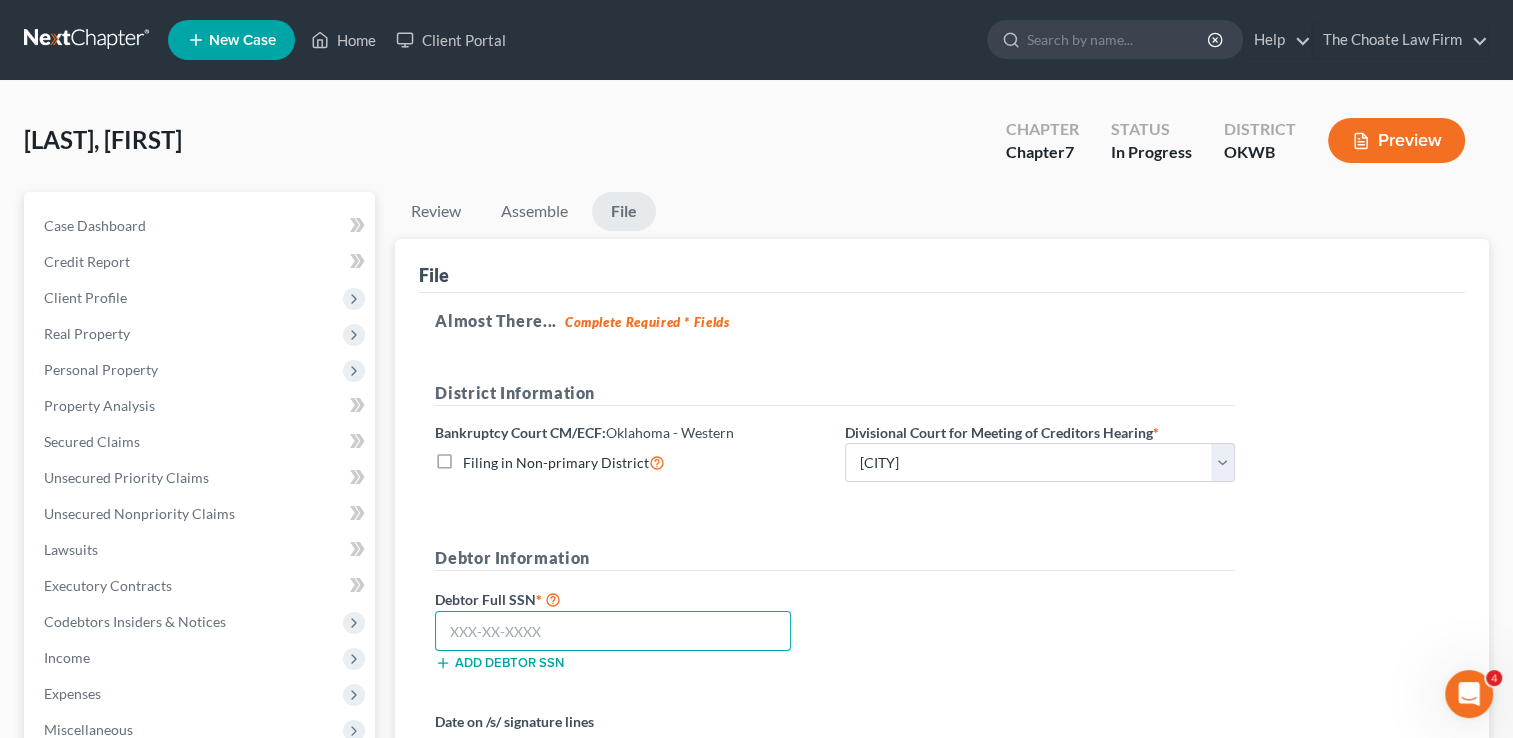 click at bounding box center (613, 631) 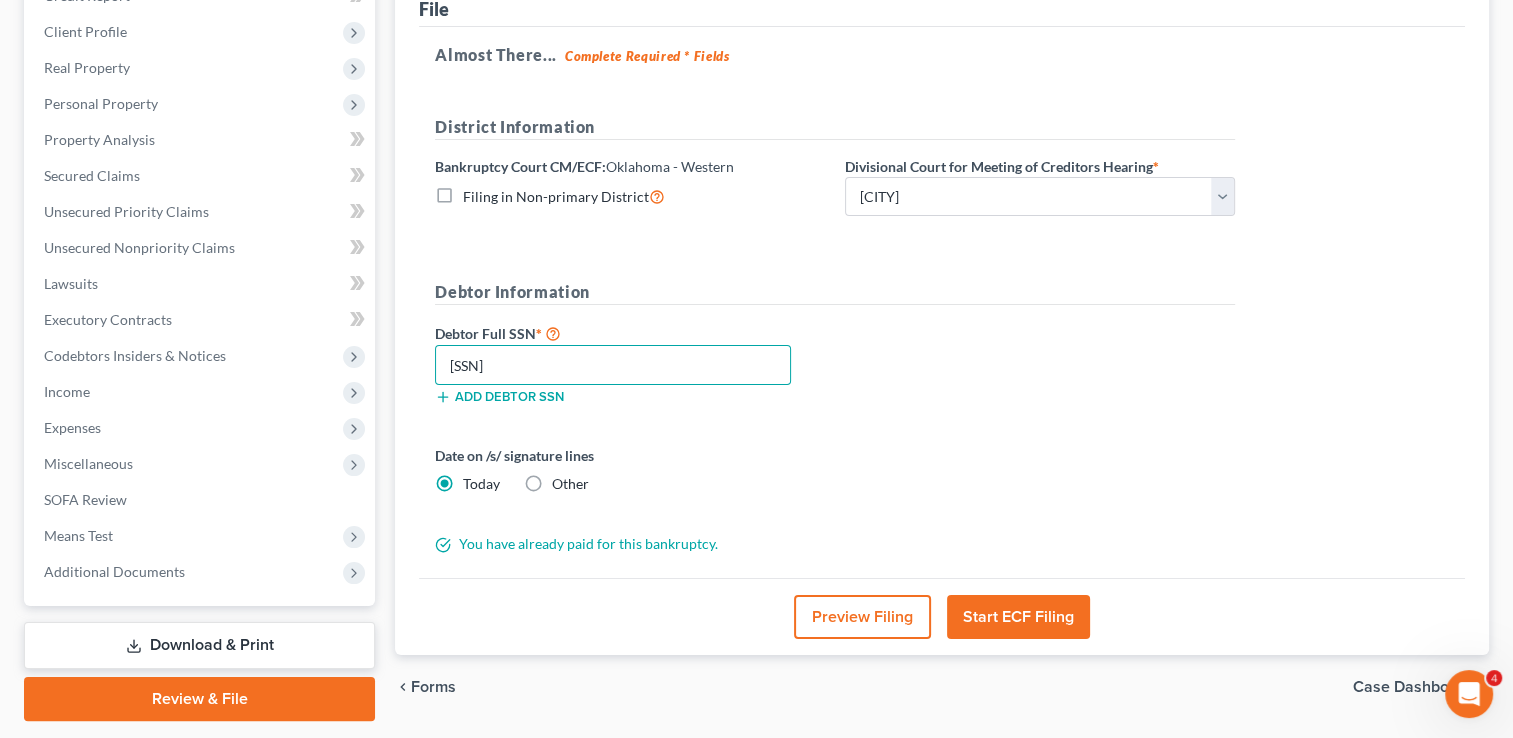 scroll, scrollTop: 300, scrollLeft: 0, axis: vertical 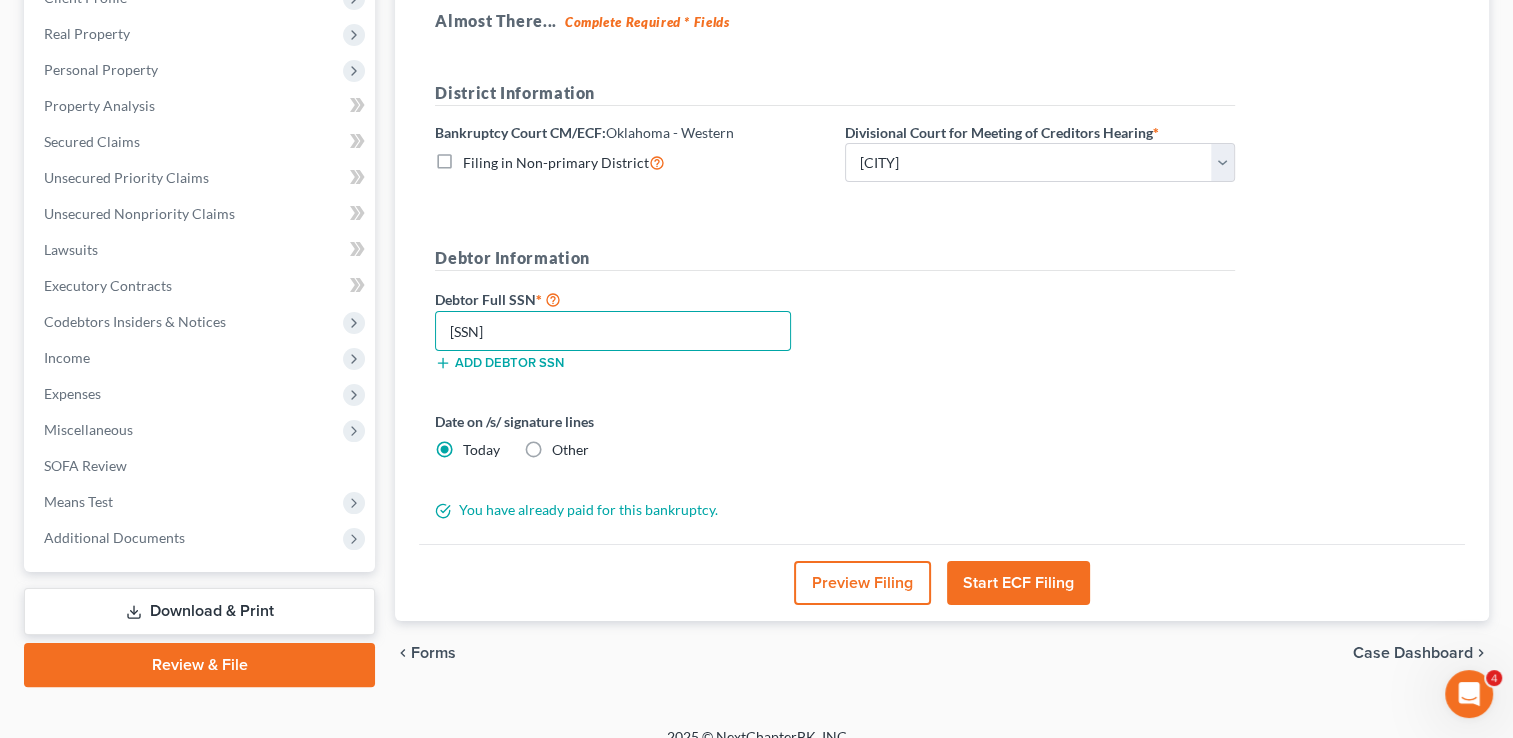 type on "[SSN]" 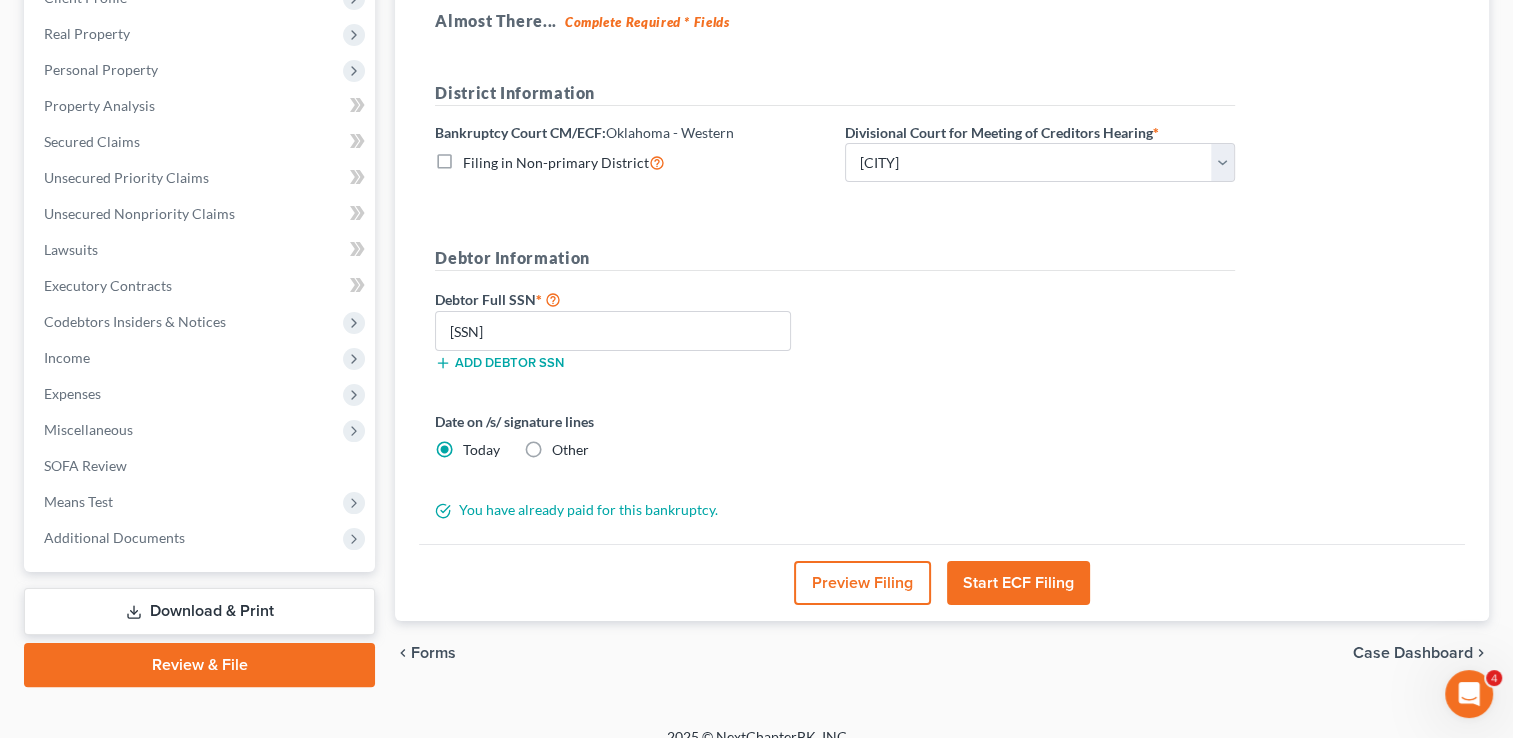 click on "Other" at bounding box center (570, 450) 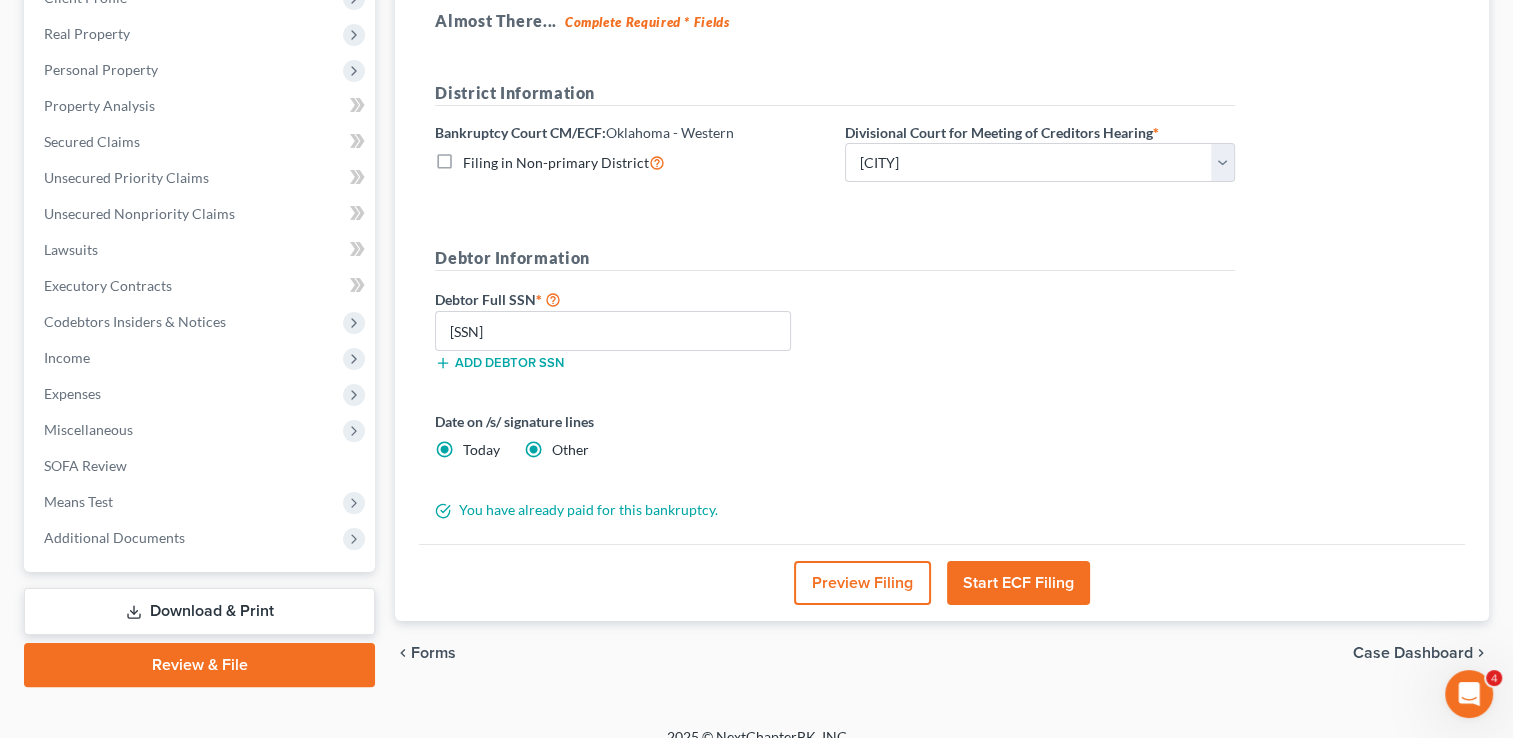 radio on "false" 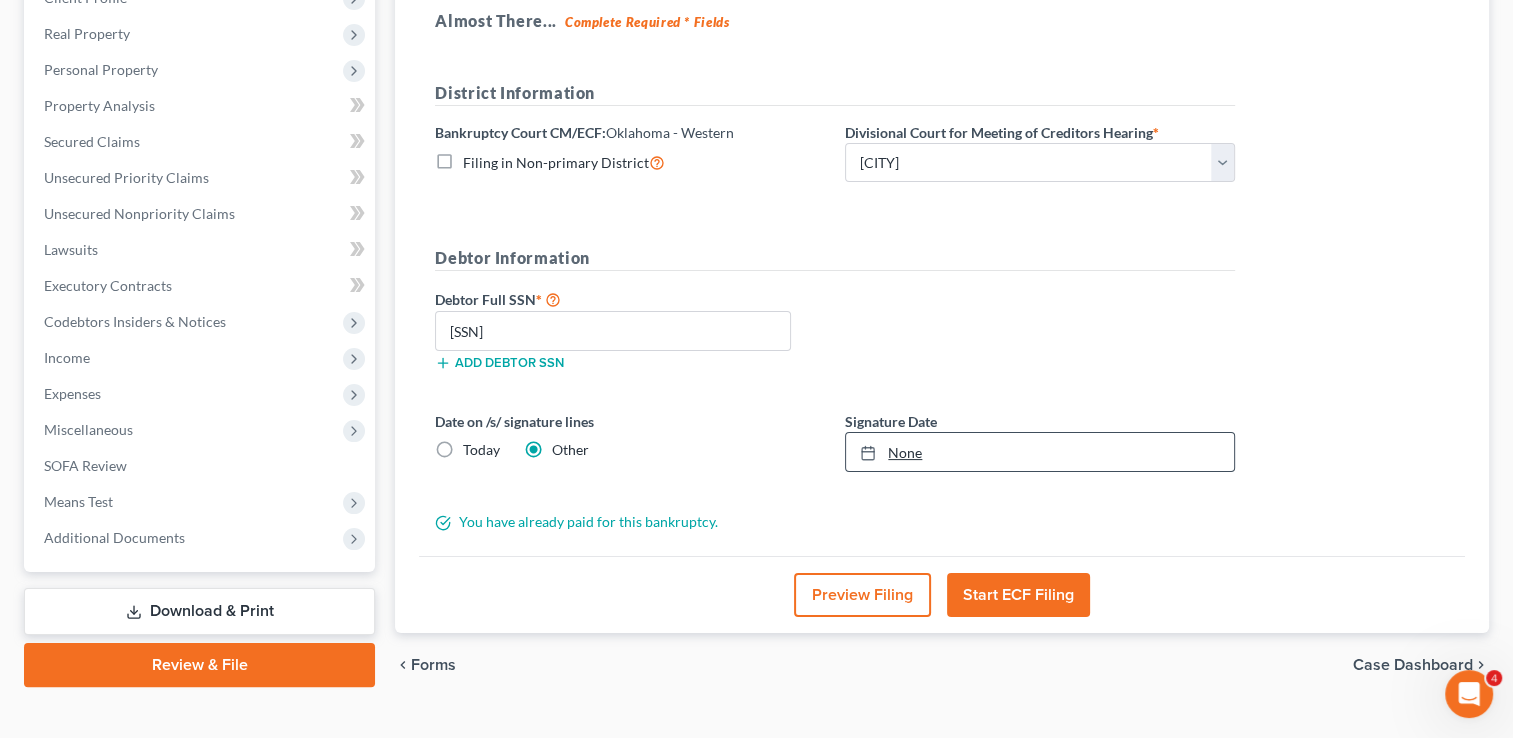 click on "None" at bounding box center [1040, 452] 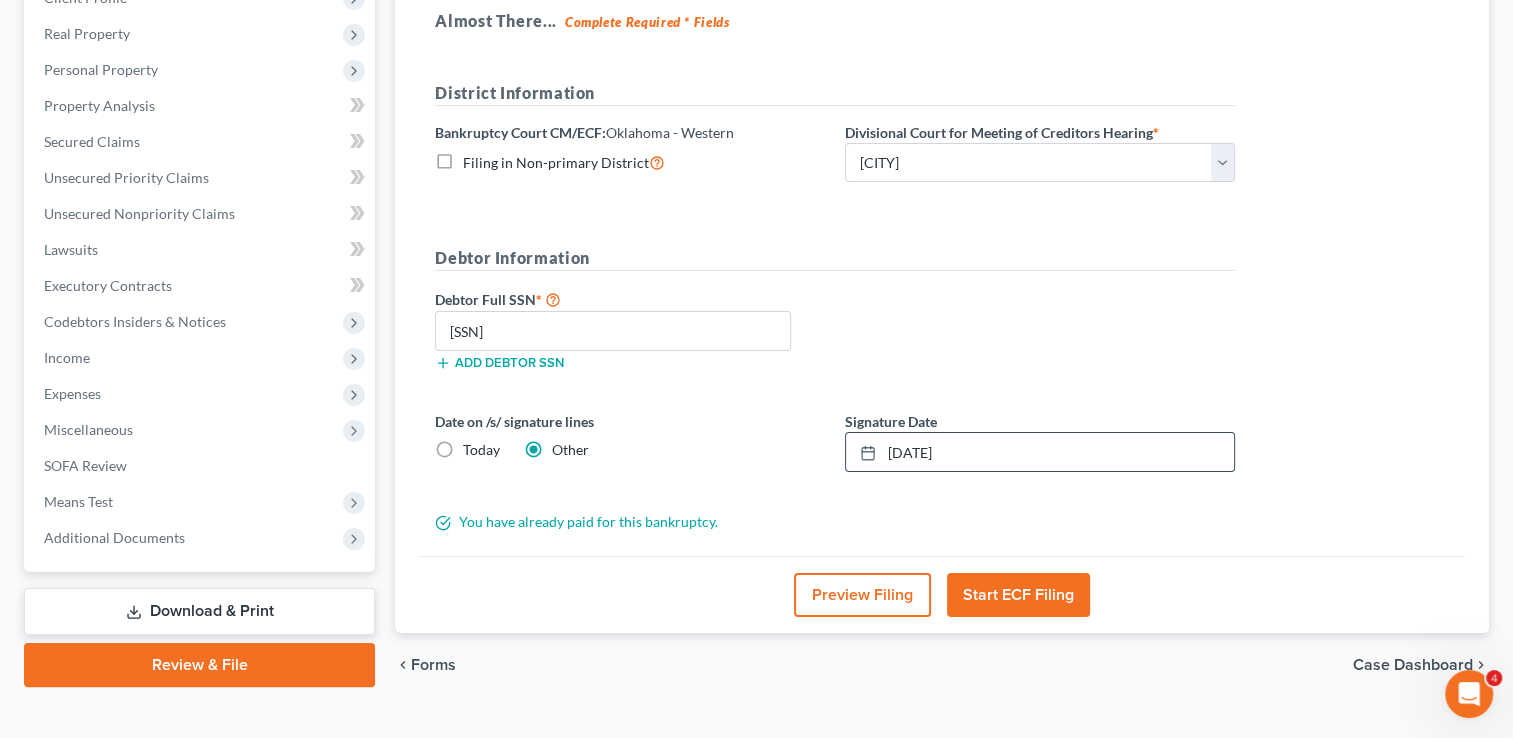 click on "Start ECF Filing" at bounding box center (1018, 595) 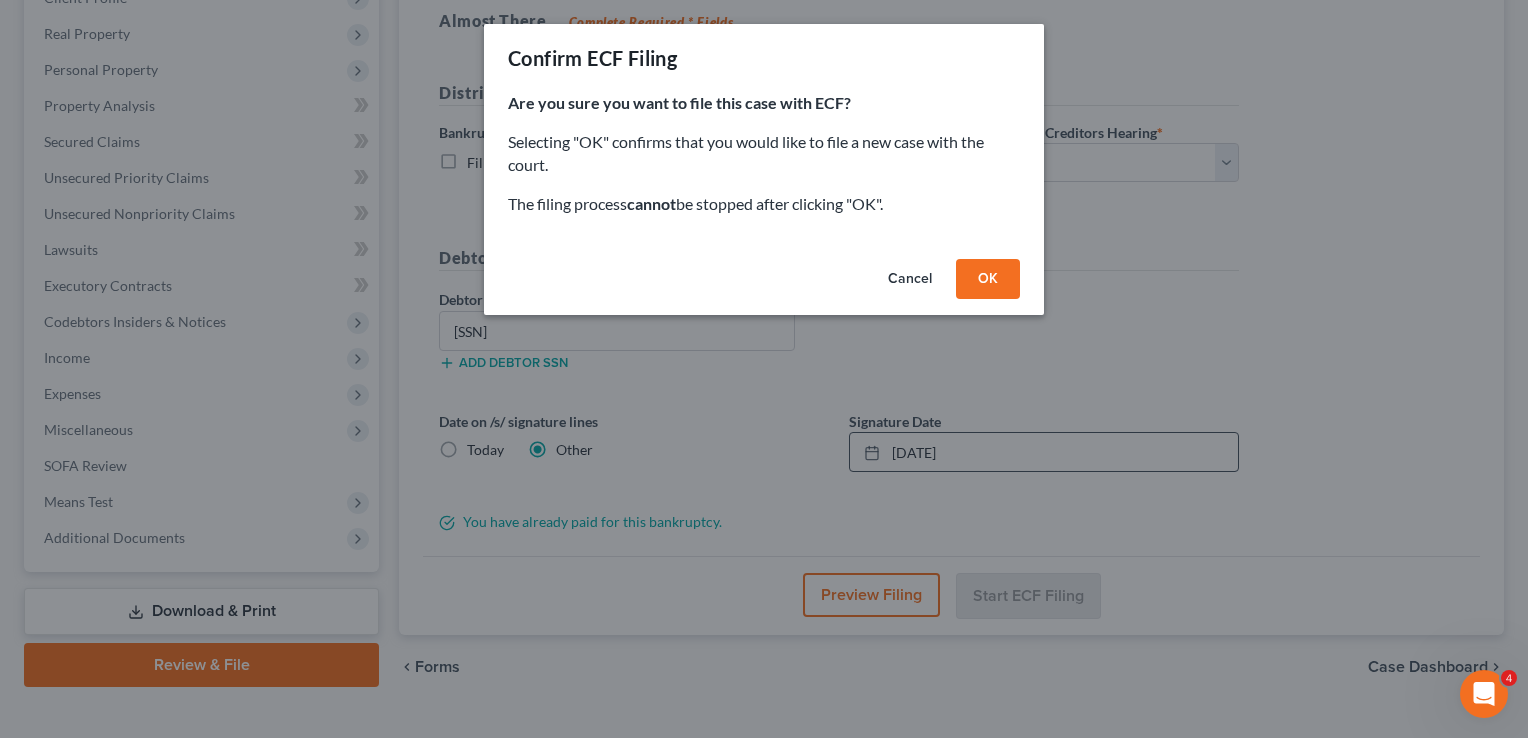 click on "OK" at bounding box center [988, 279] 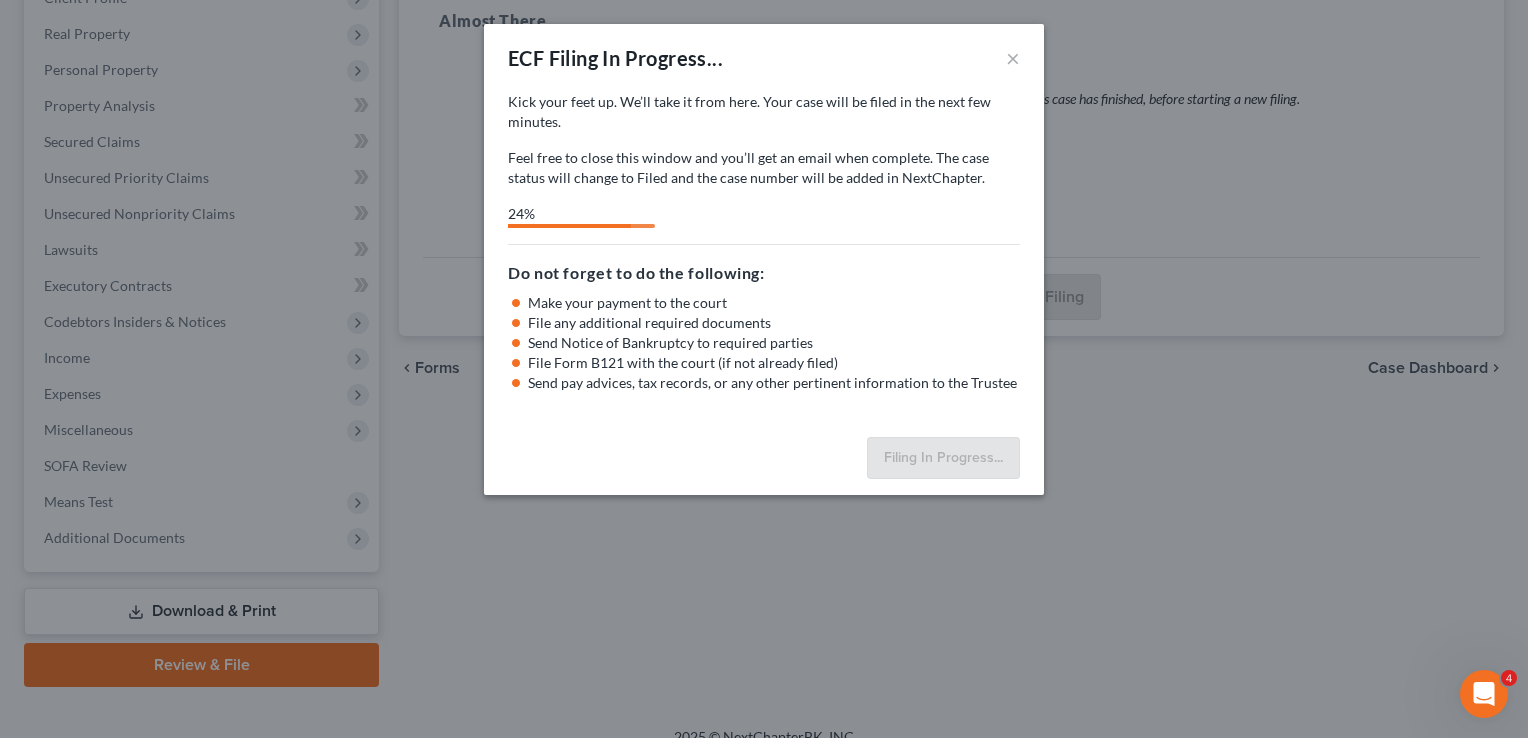 select on "0" 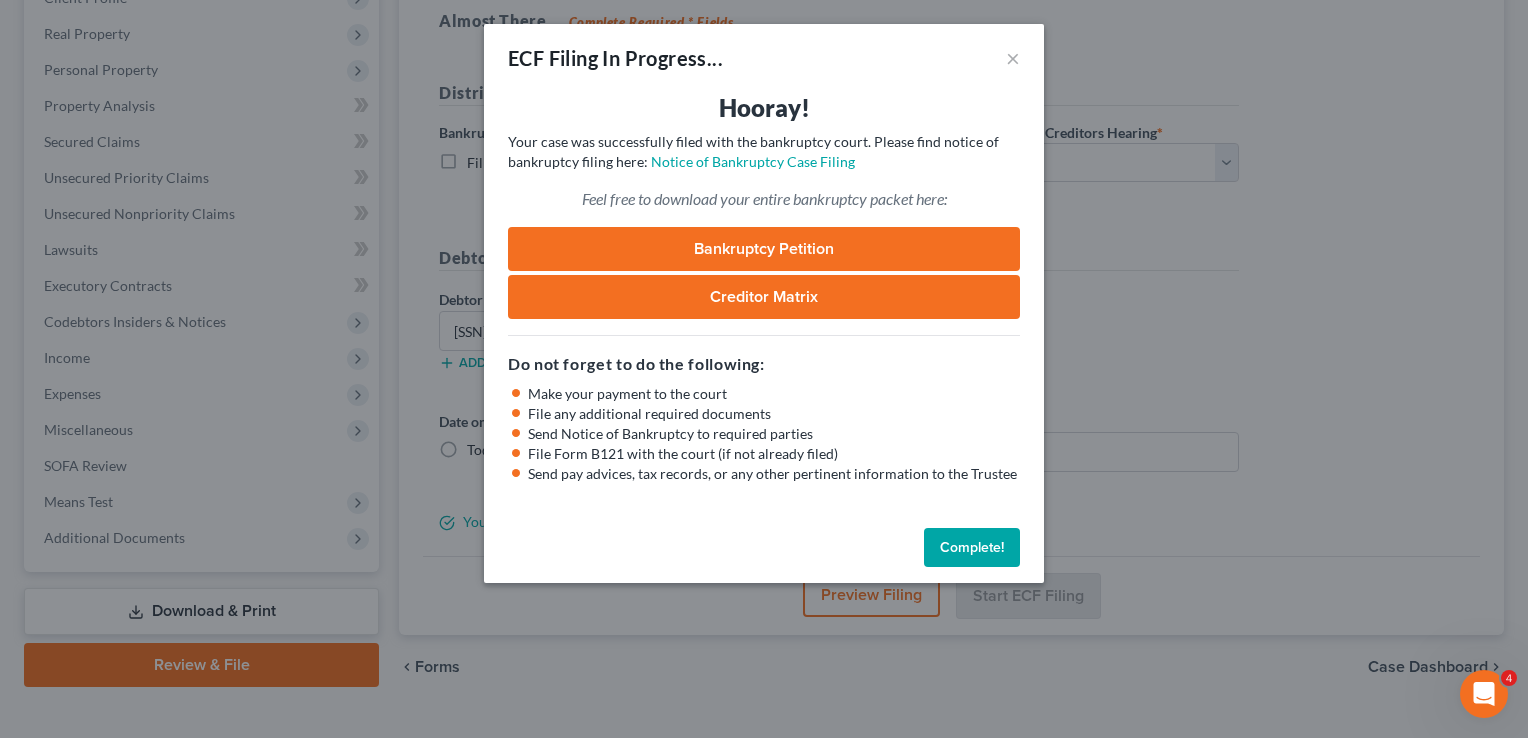 click on "Complete!" at bounding box center (972, 548) 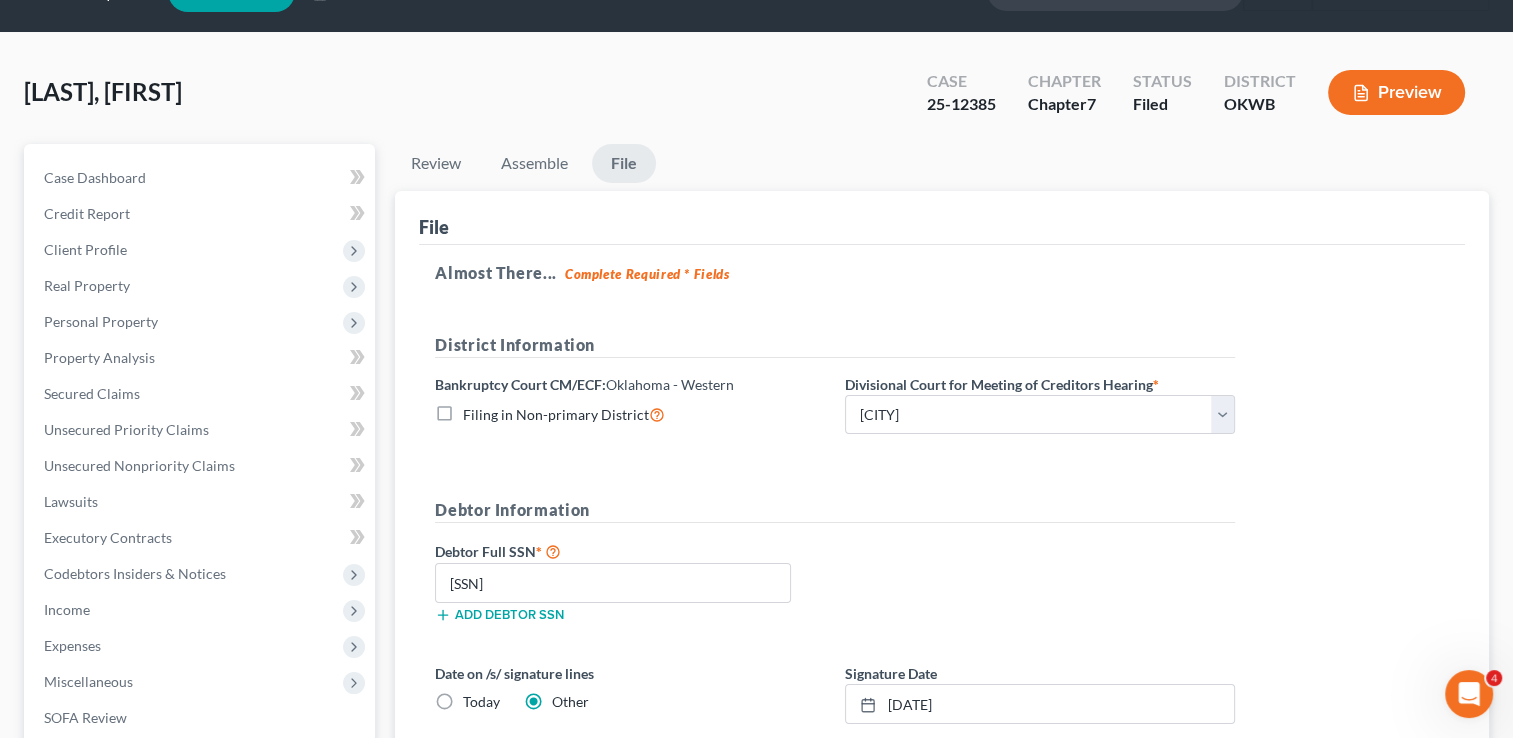 scroll, scrollTop: 0, scrollLeft: 0, axis: both 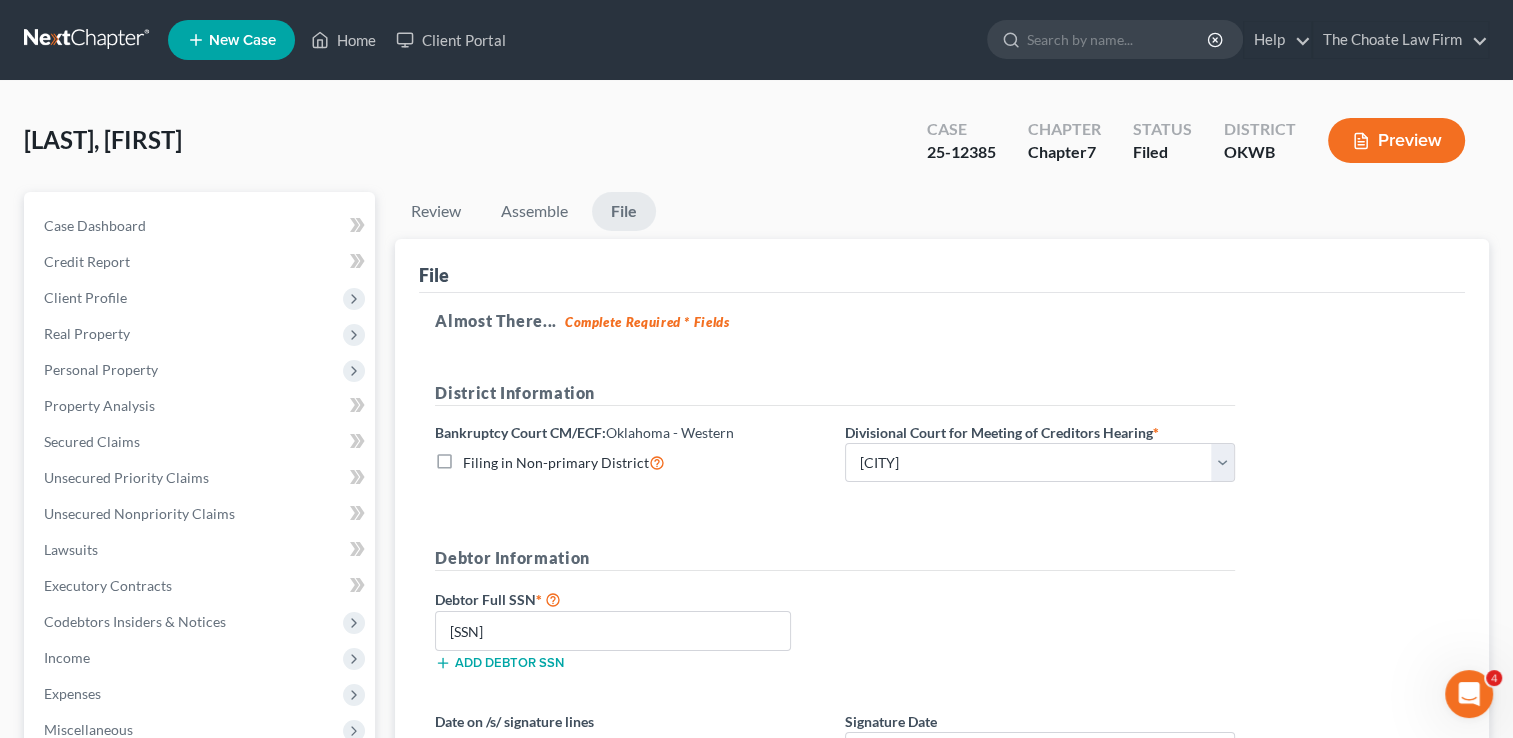 click at bounding box center (88, 40) 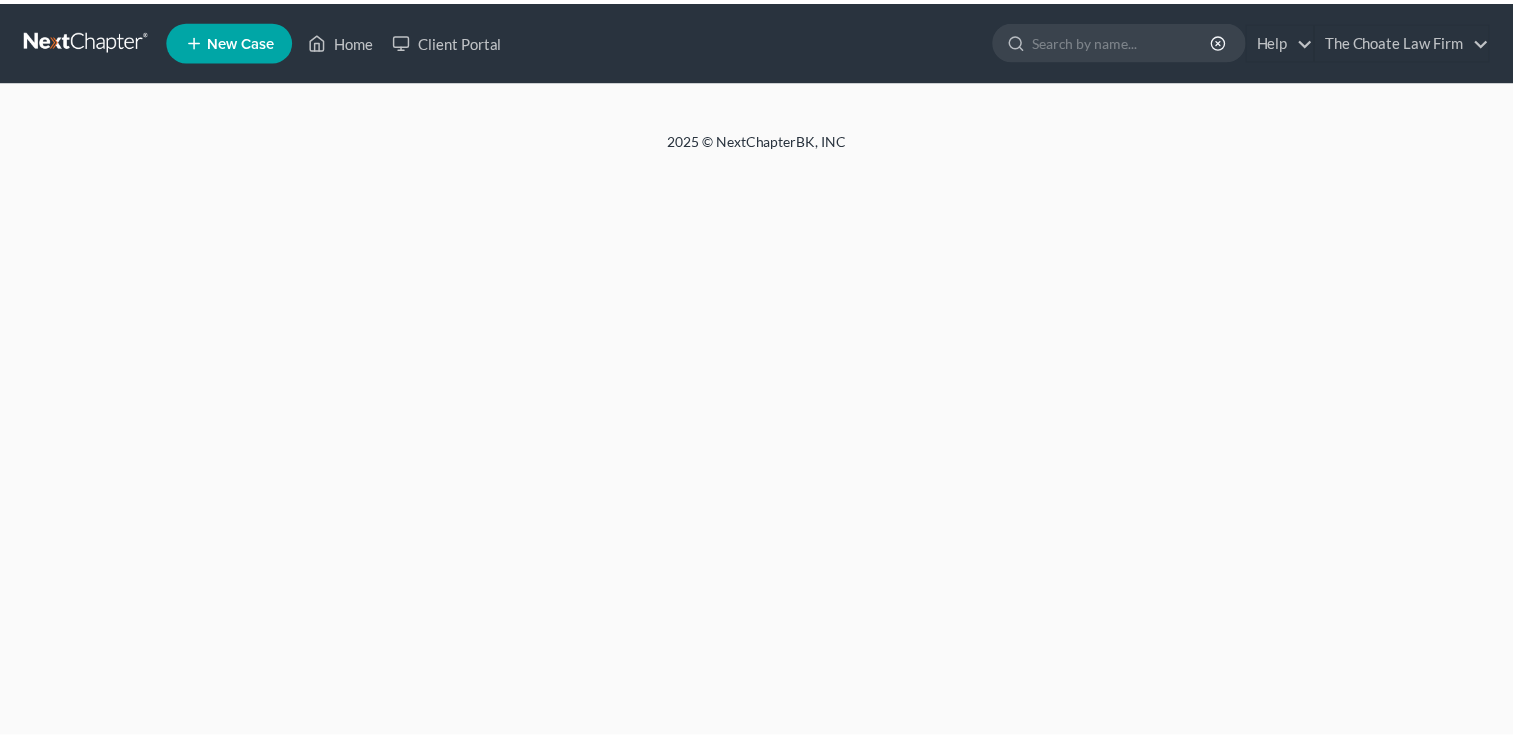 scroll, scrollTop: 0, scrollLeft: 0, axis: both 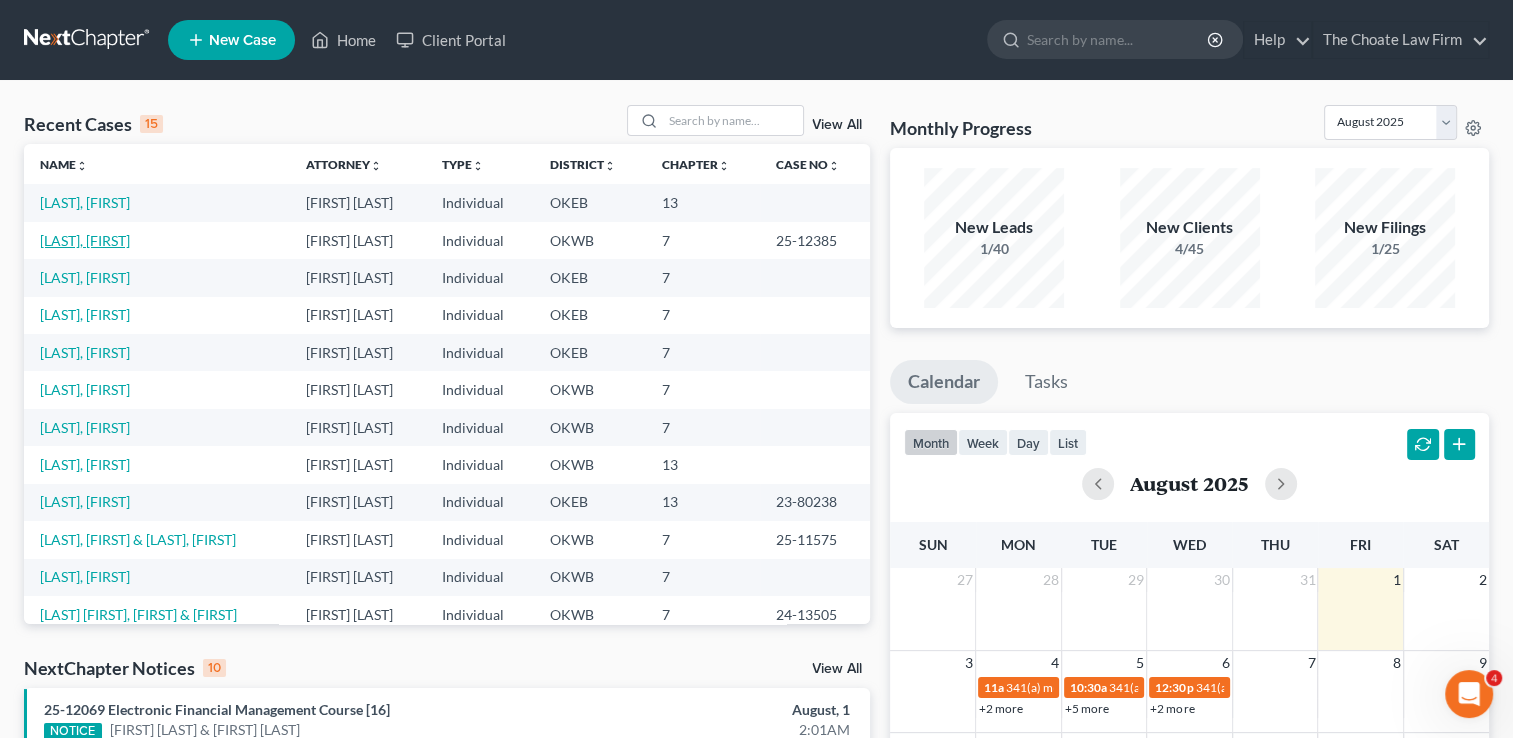 click on "[LAST], [FIRST]" at bounding box center (85, 240) 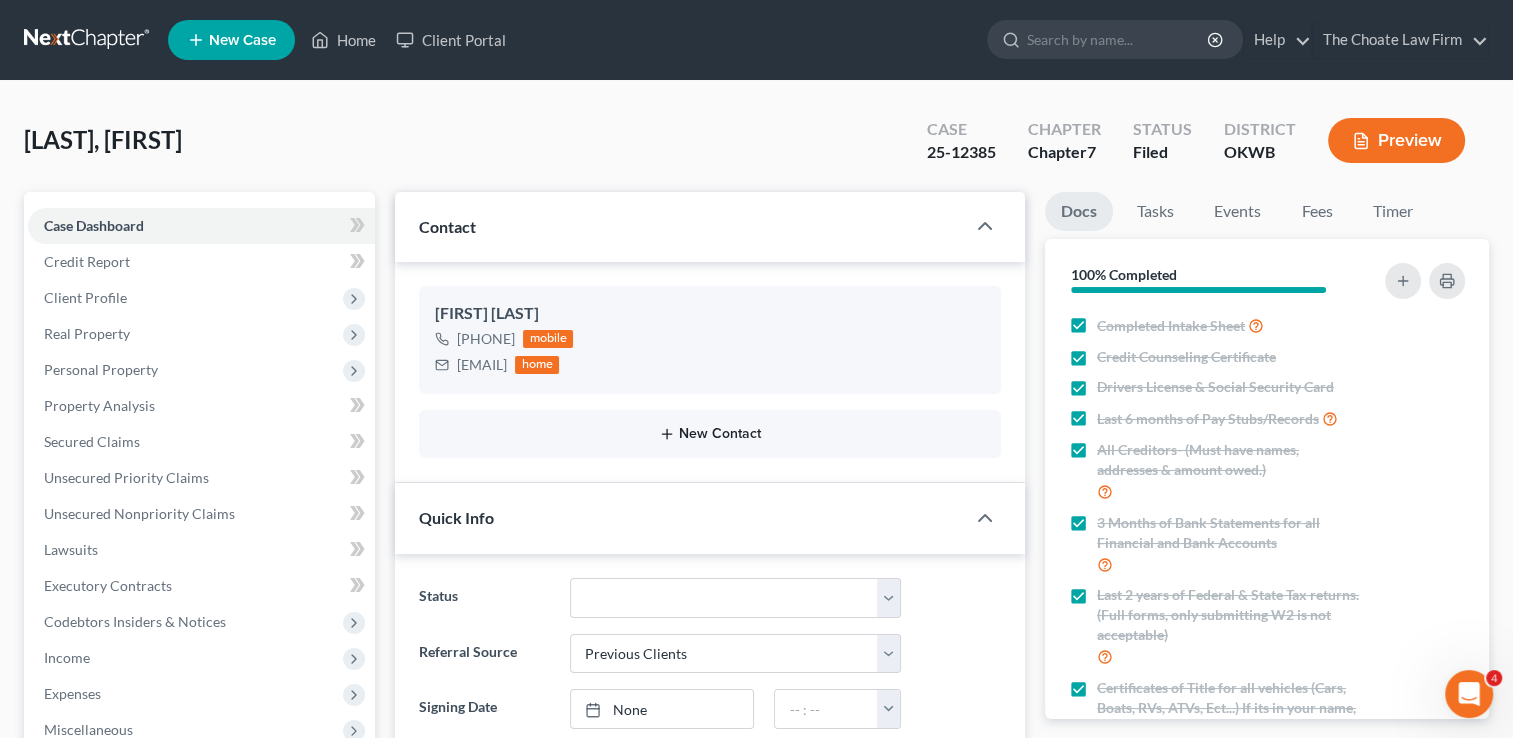 scroll, scrollTop: 1093, scrollLeft: 0, axis: vertical 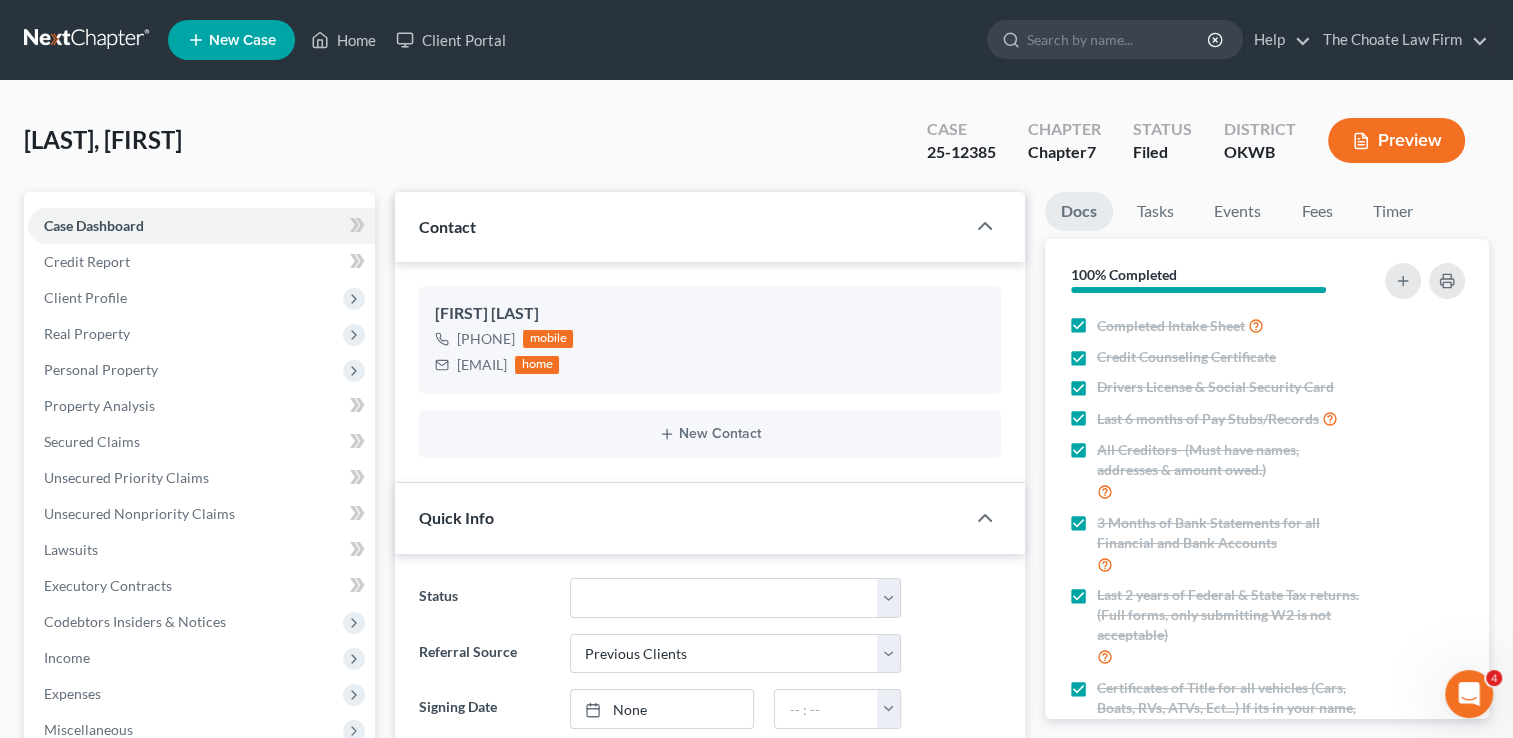 click at bounding box center [88, 40] 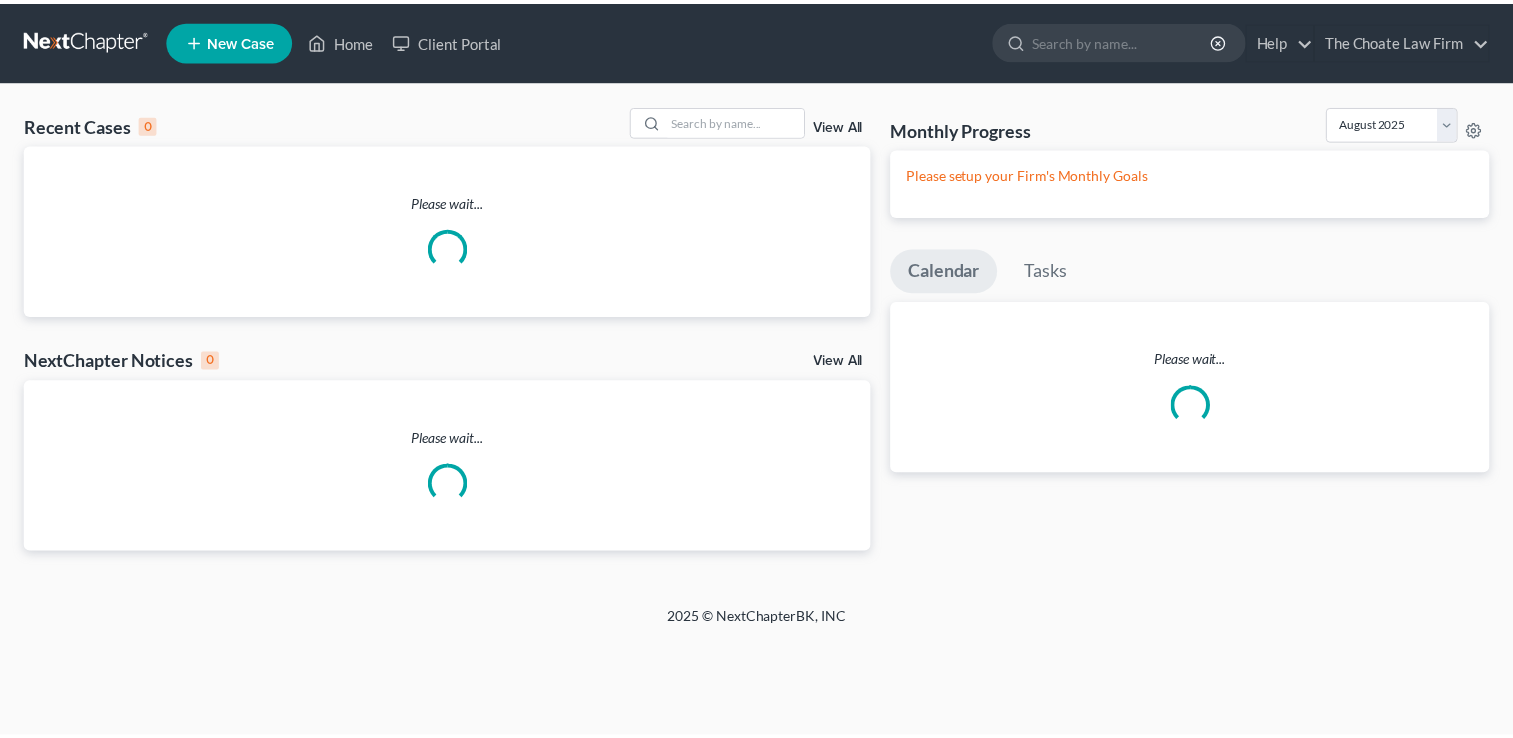 scroll, scrollTop: 0, scrollLeft: 0, axis: both 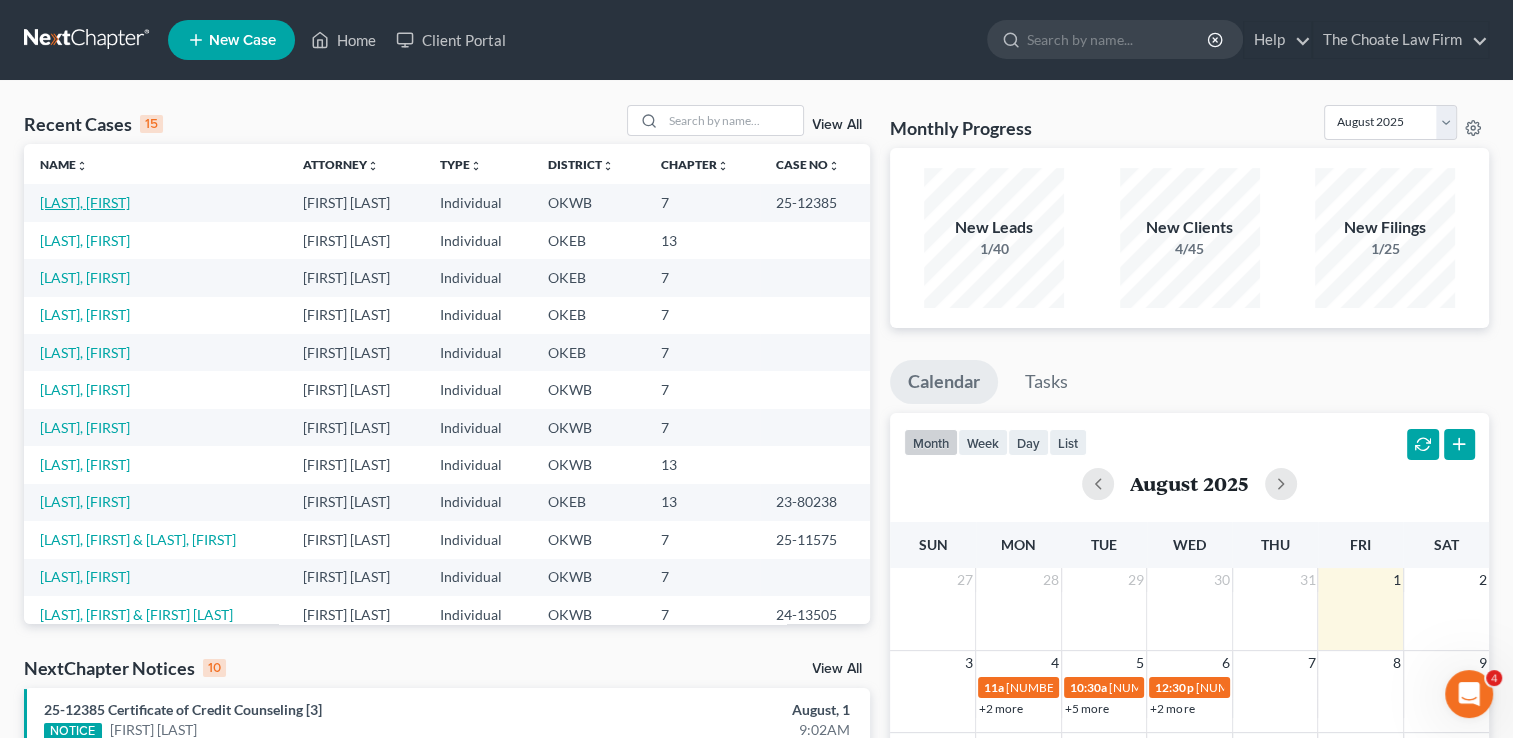click on "[LAST], [FIRST]" at bounding box center [85, 202] 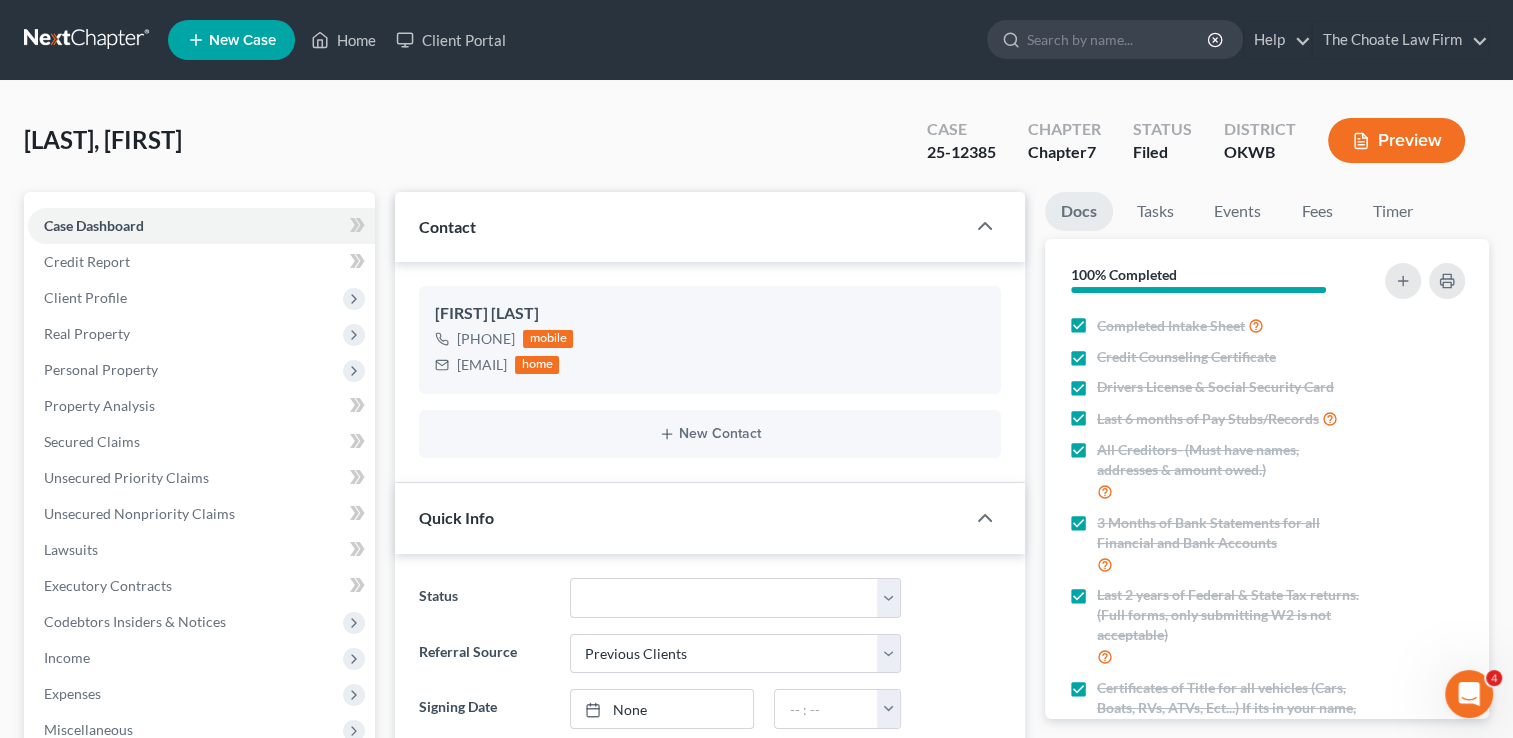 scroll, scrollTop: 1093, scrollLeft: 0, axis: vertical 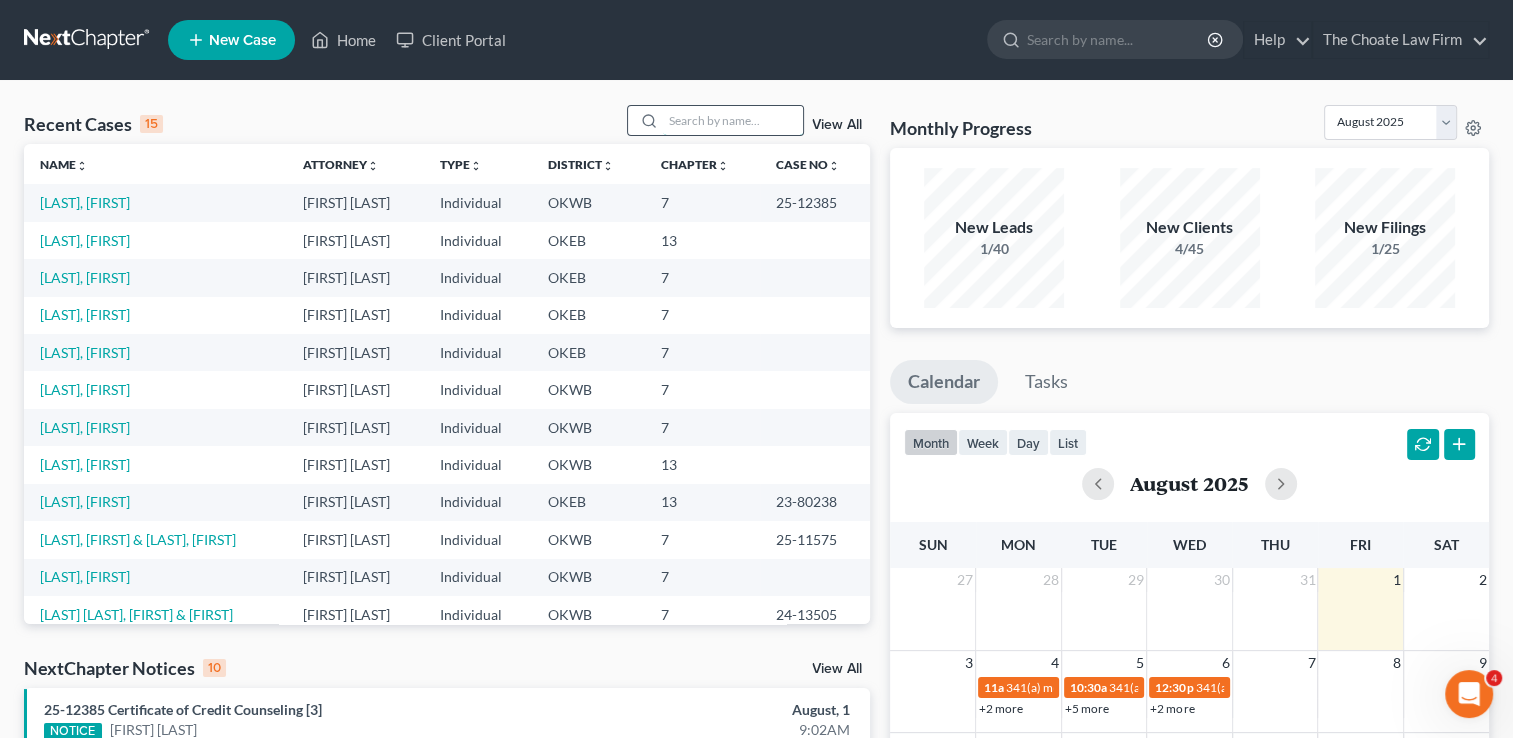 click at bounding box center (733, 120) 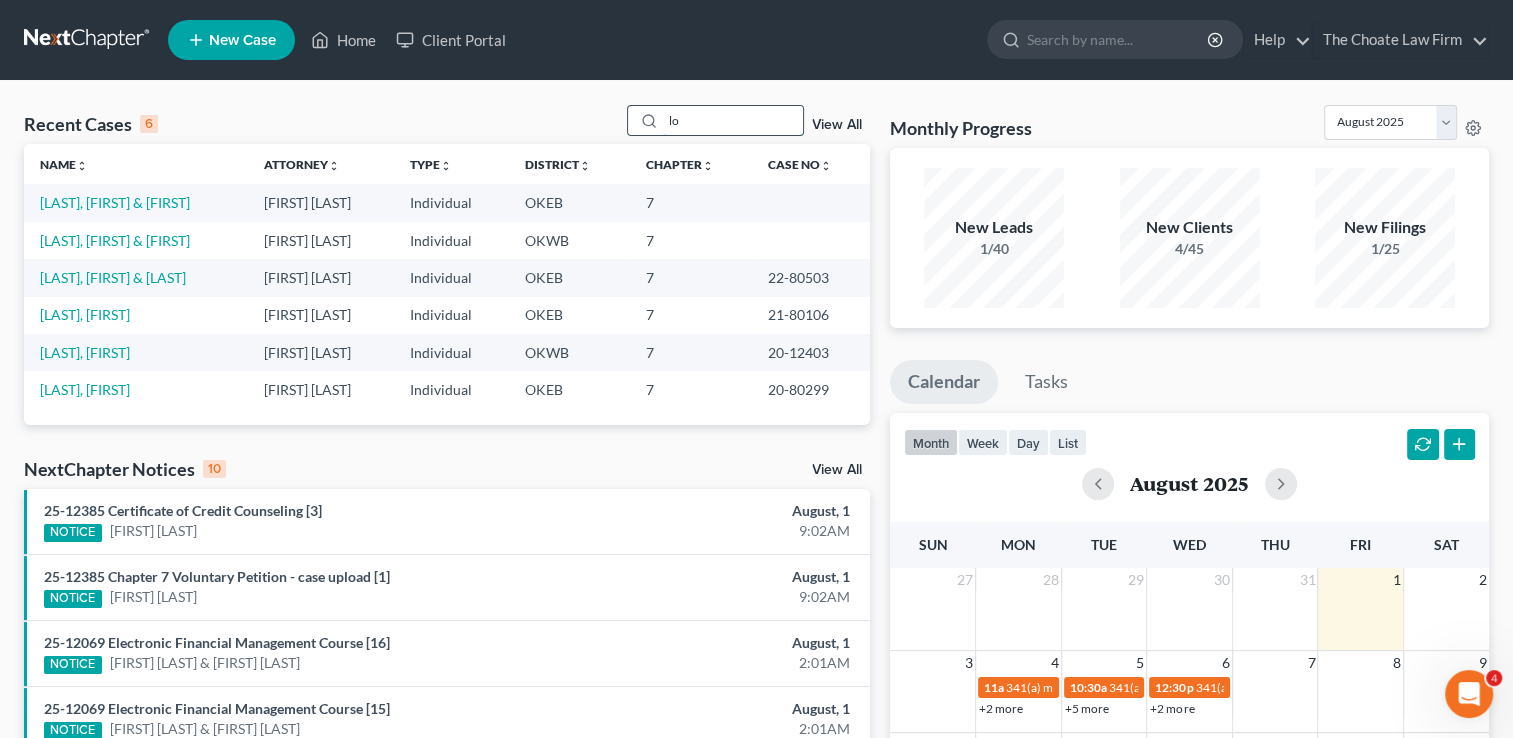 type on "l" 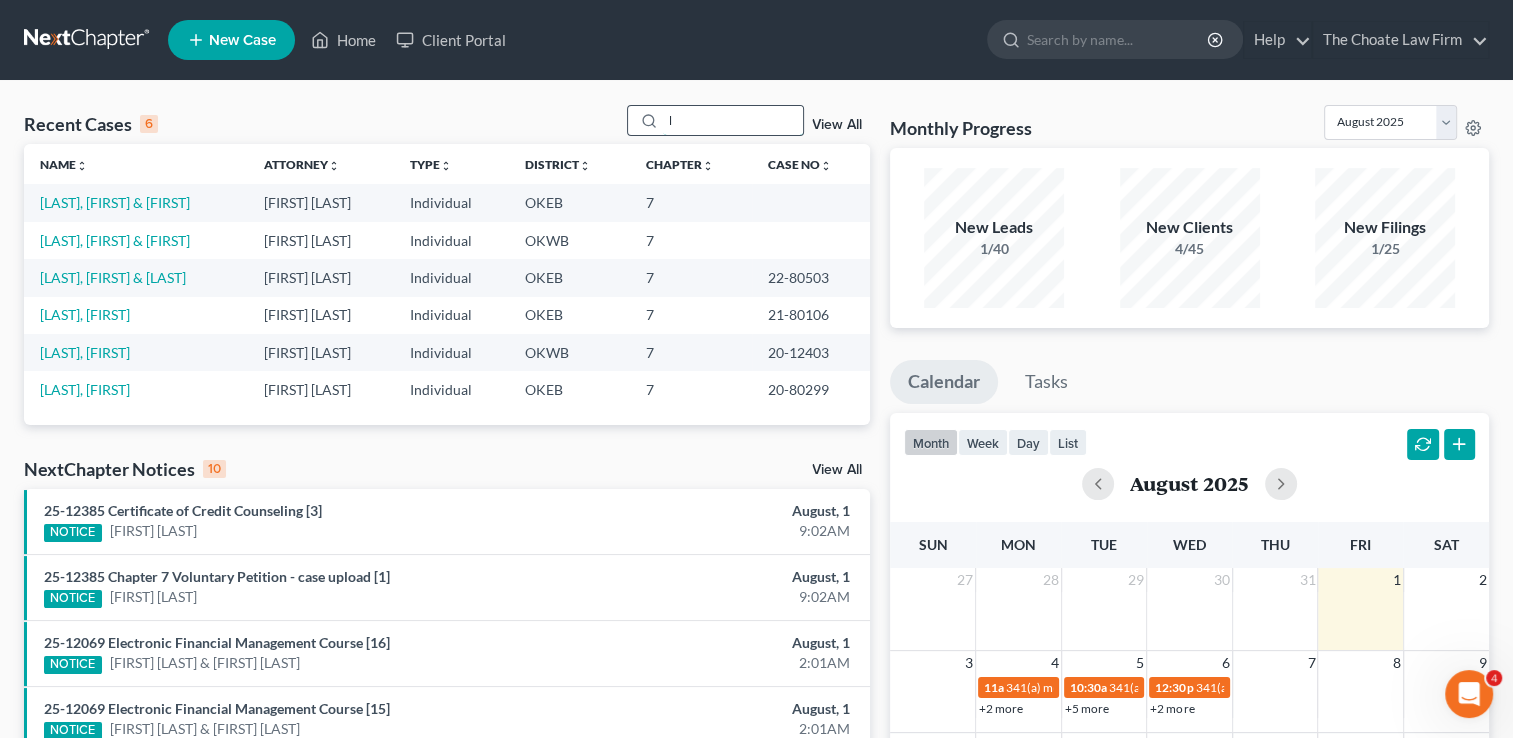 type 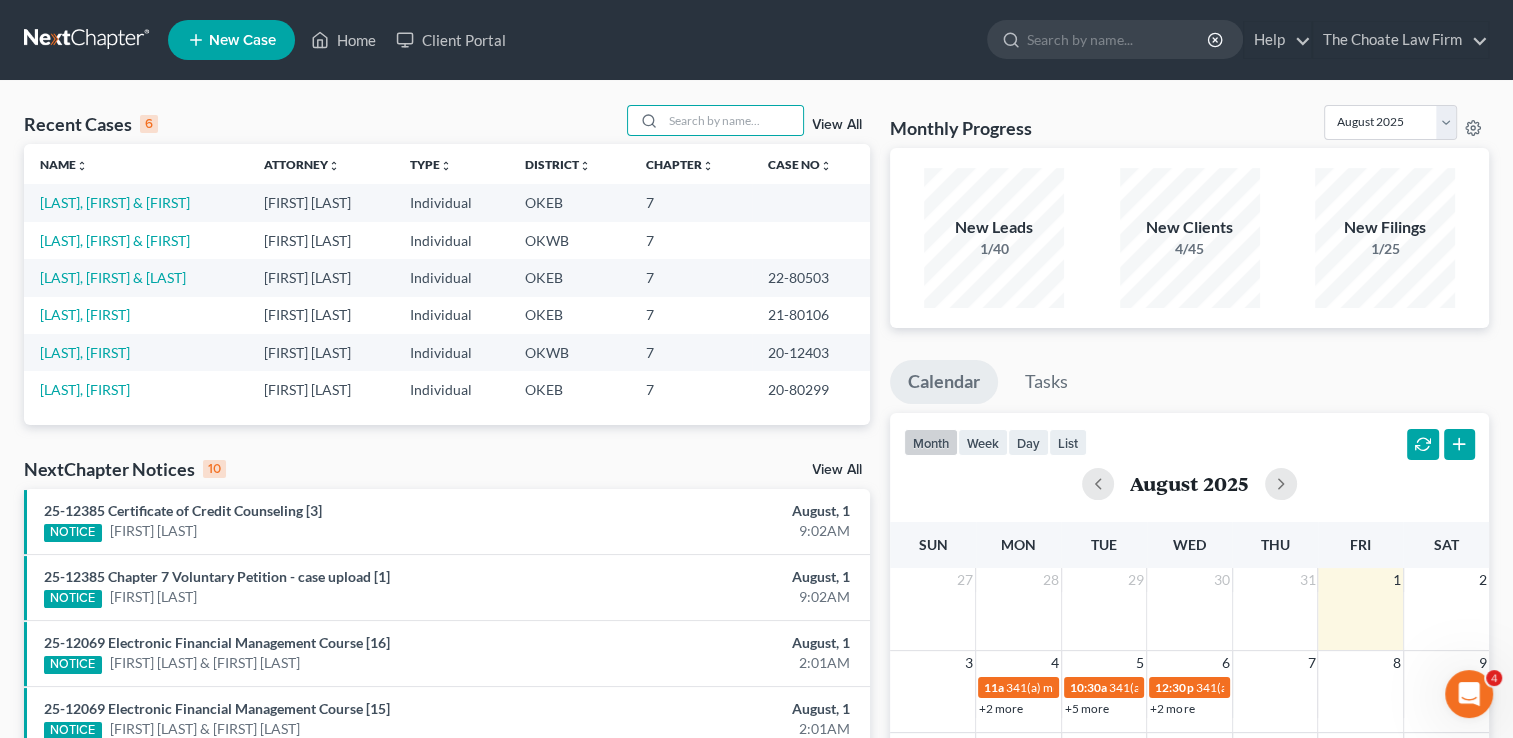 click on "Recent Cases 6         View All
Name
unfold_more
expand_more
expand_less
Attorney
unfold_more
expand_more
expand_less
Type
unfold_more
expand_more
expand_less
District
unfold_more
expand_more
expand_less
Chapter
unfold_more
expand_more
expand_less
Case No
unfold_more
expand_more
expand_less
Prefix
unfold_more
expand_more
expand_less
Lowe, Aaron & Jacee Paul Choate Individual OKEB 7 Lowe, Zachariah & Philisha Paul Choate Individual OKWB 7 Flowers, Robert & Lola Paul Choate Individual OKEB 7 22-80503 Lowe, Rita Paul Choate Individual OKEB 7 21-80106 Lowery, Tina Paul Choate Individual OKWB 7 20-12403 Low, Tiffany Paul Choate Individual OKEB 7 20-80299
NextChapter Notices 10 View All
25-12385 Certificate of Credit Counseling [3] NOTICE Tiffany Walker August, 1 9:02AM 25-12385 Chapter 7 Voluntary Petition - case upload [1] NOTICE Tiffany Walker August, 1 9:02AM NOTICE August, 1" at bounding box center (756, 642) 